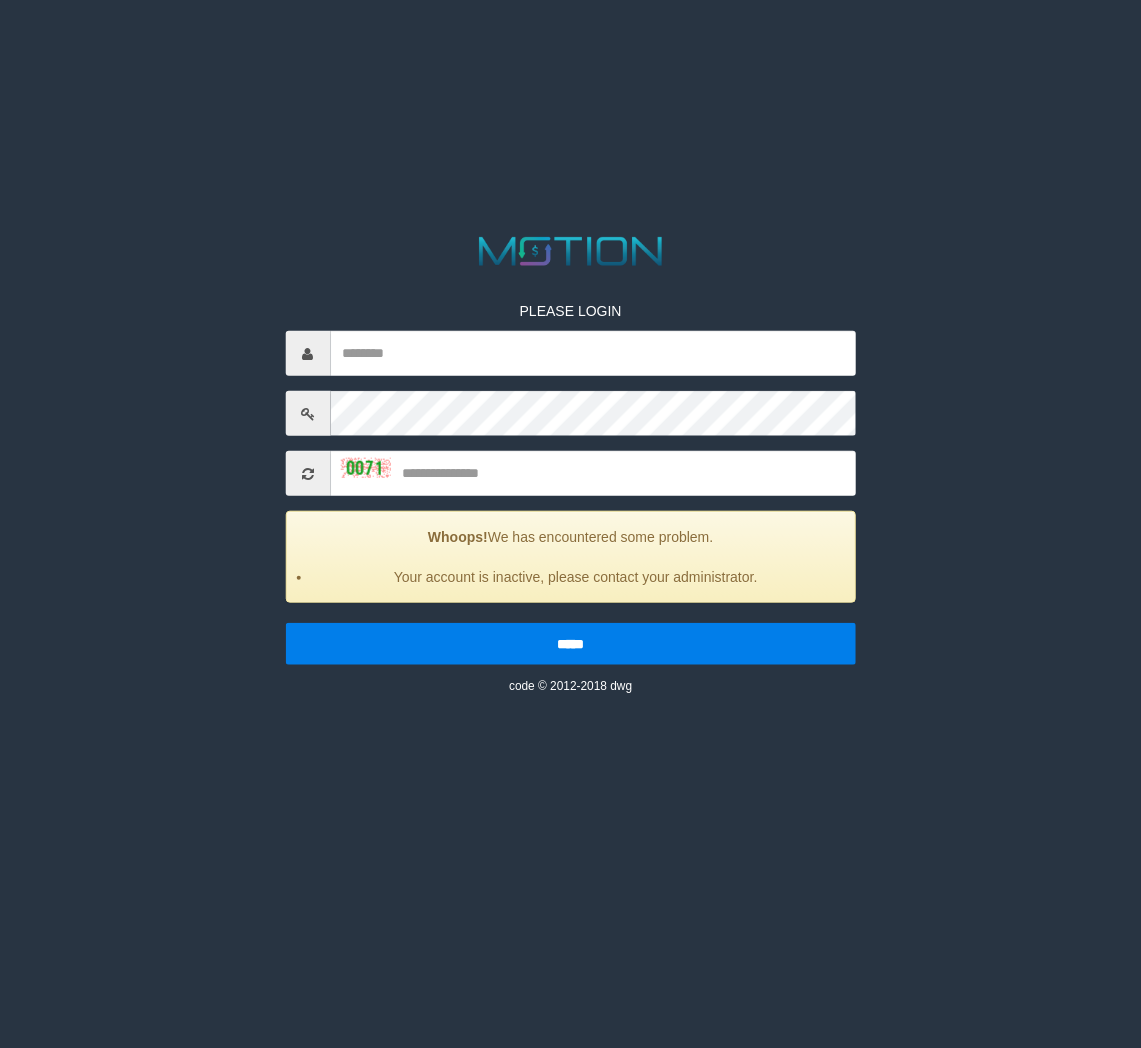 scroll, scrollTop: 0, scrollLeft: 0, axis: both 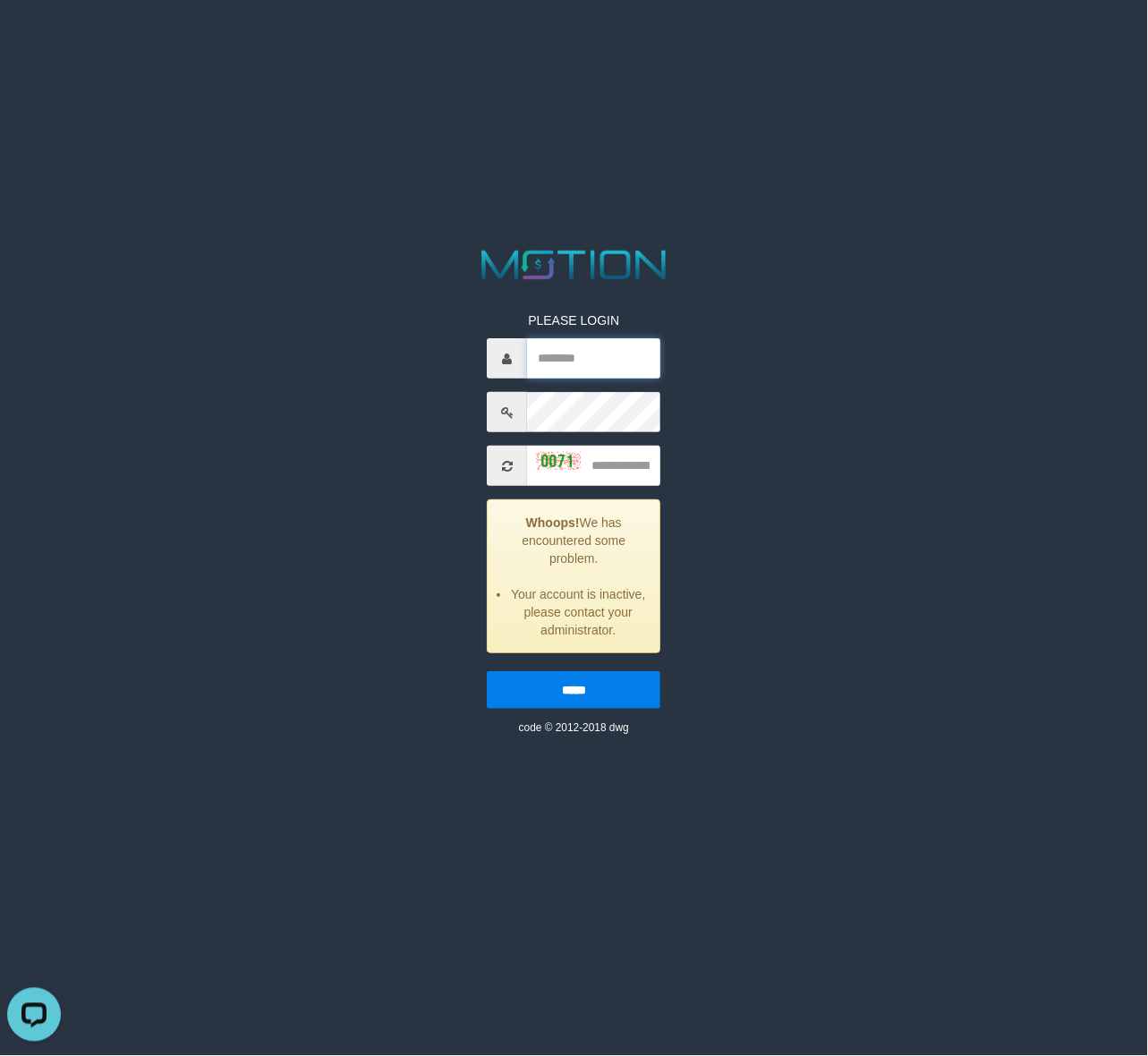 click at bounding box center [594, 358] 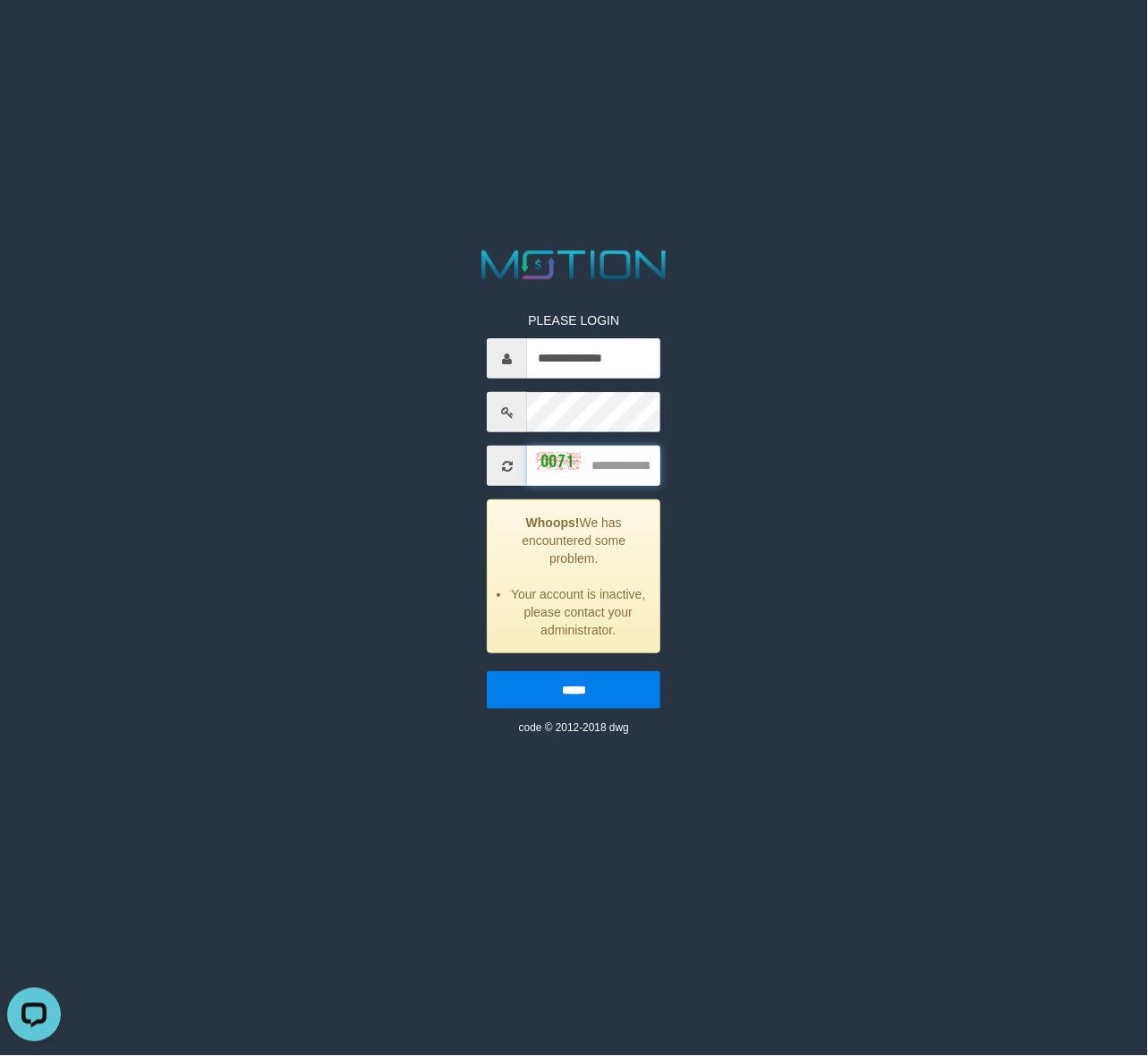 click at bounding box center [594, 465] 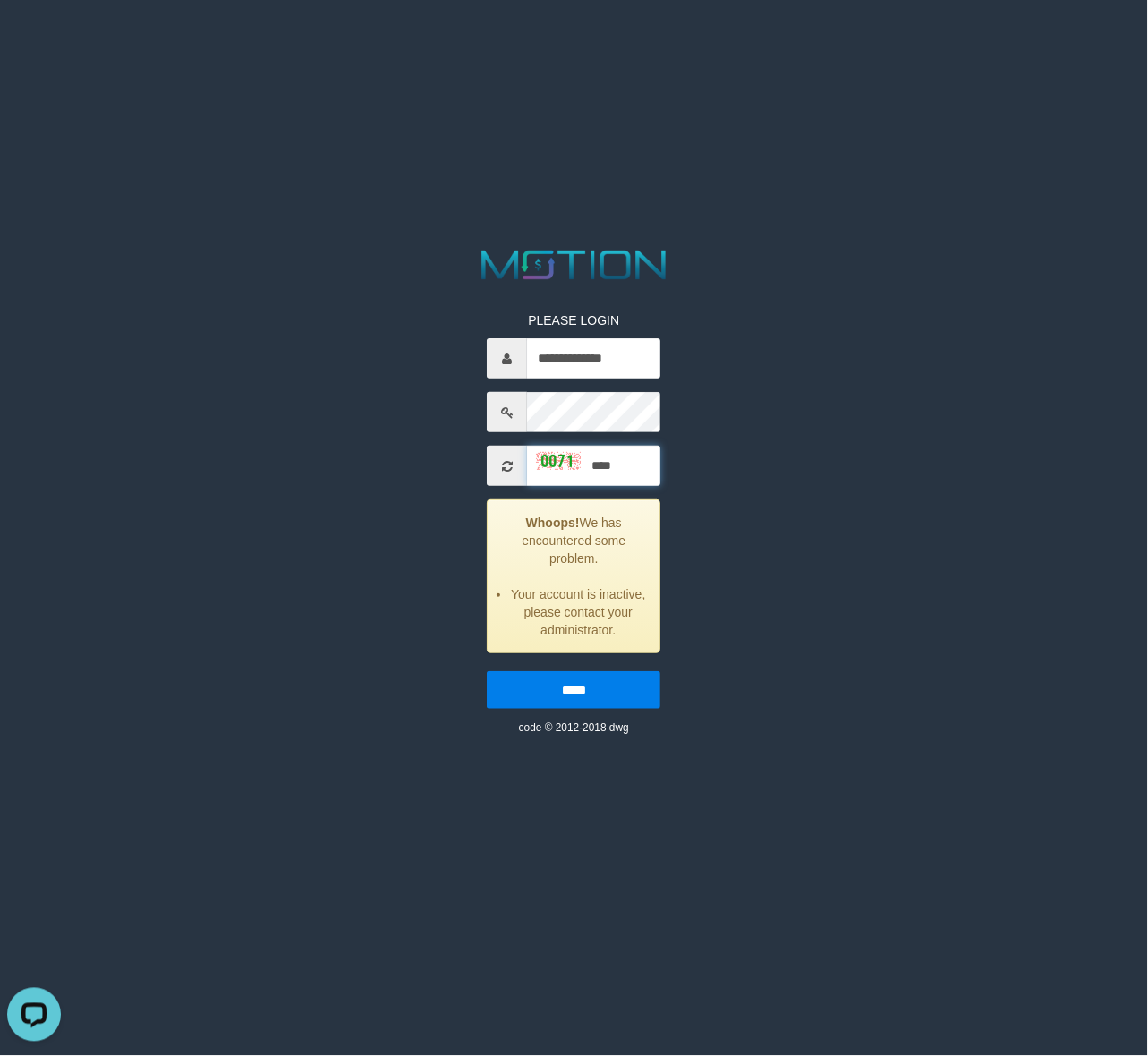 type on "****" 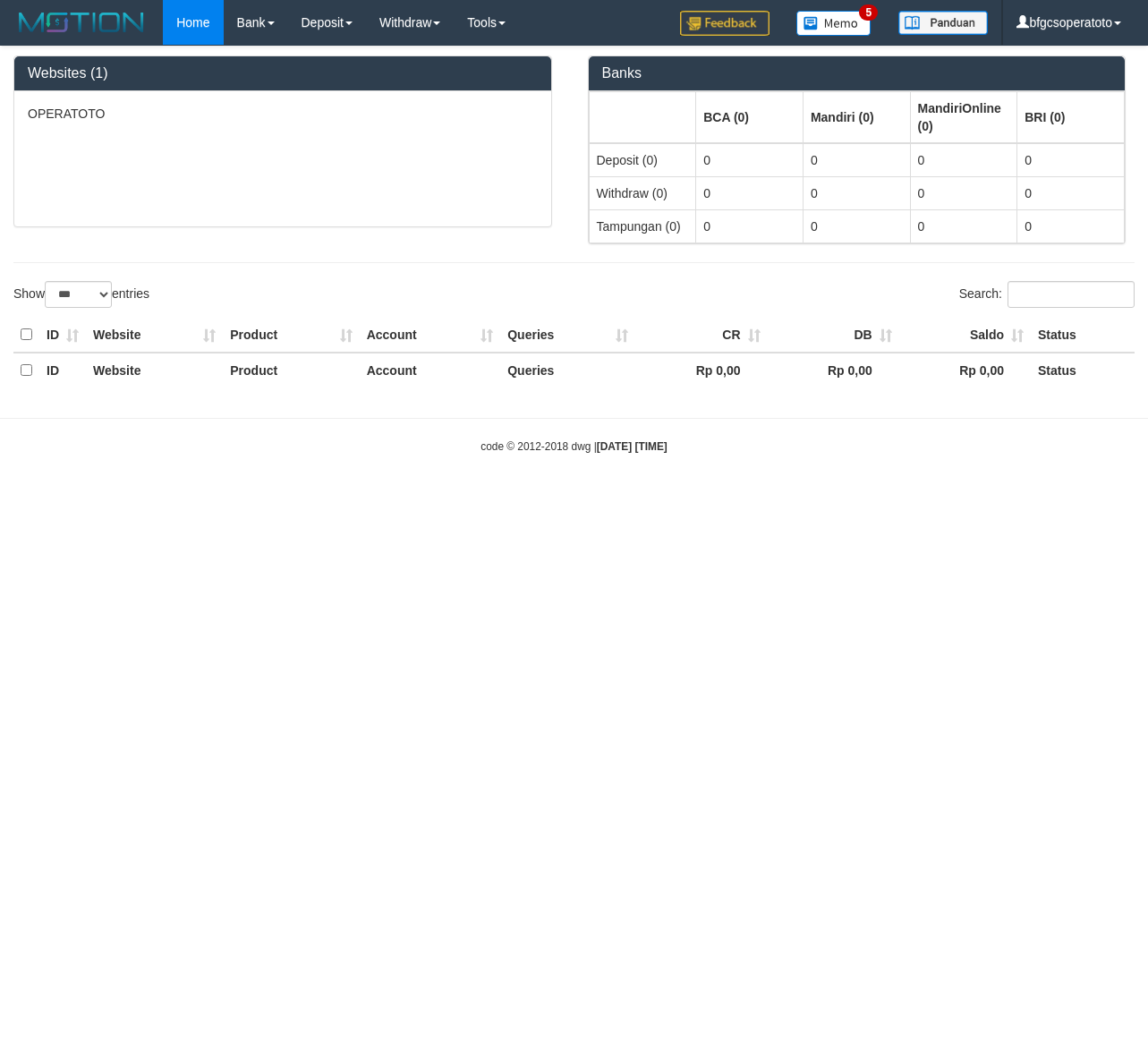 select on "***" 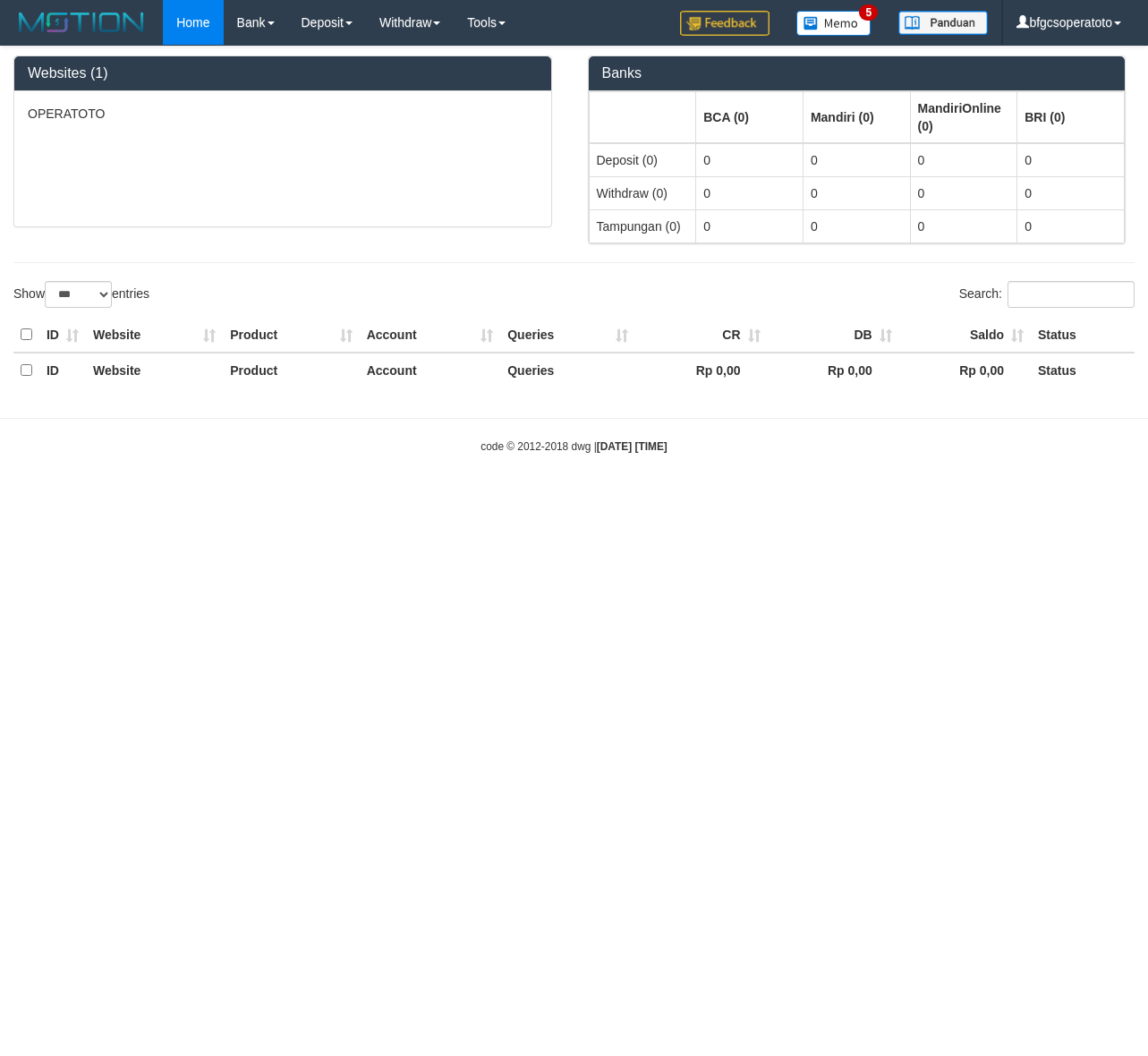 scroll, scrollTop: 0, scrollLeft: 0, axis: both 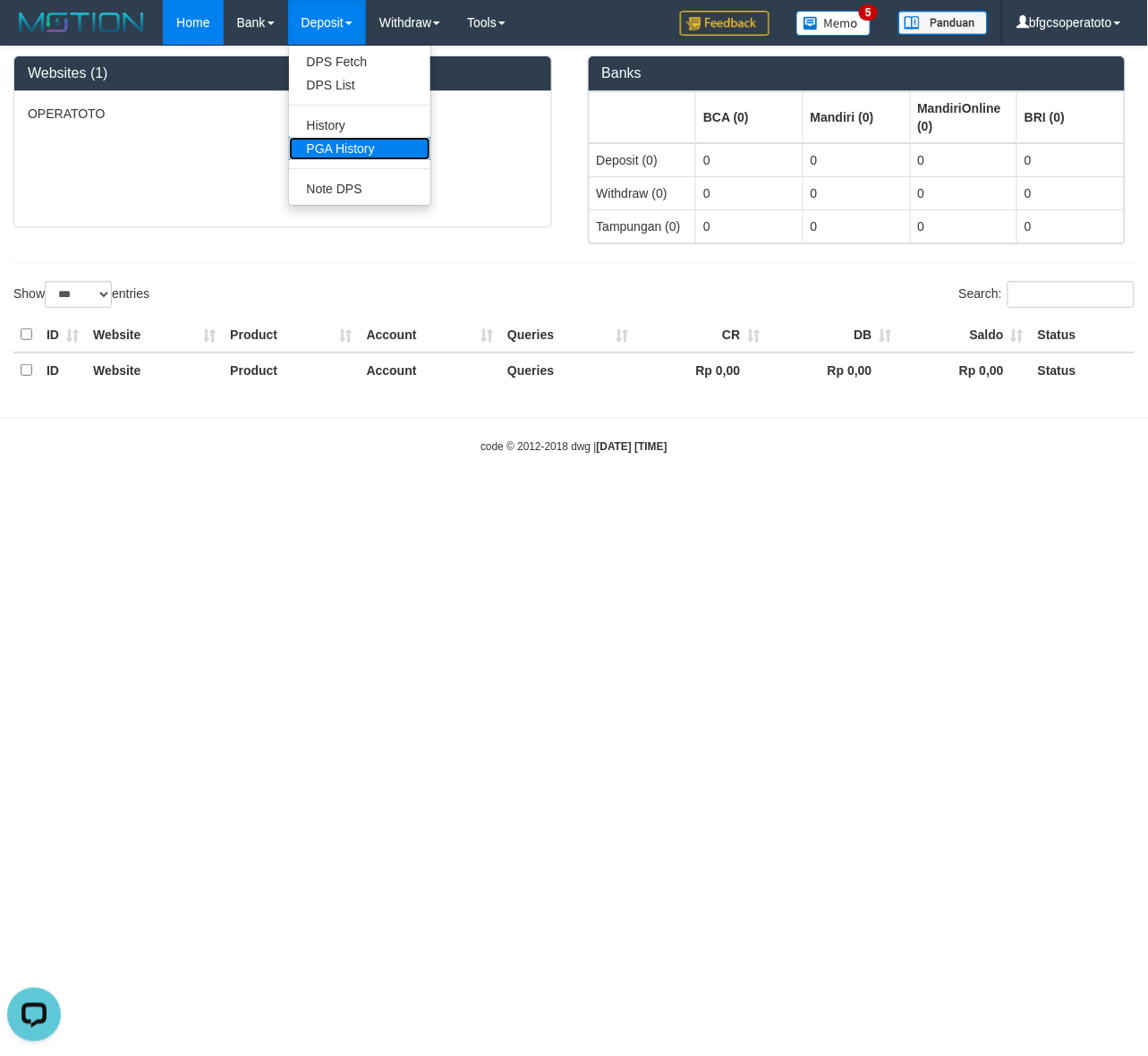 click on "PGA History" at bounding box center [360, 149] 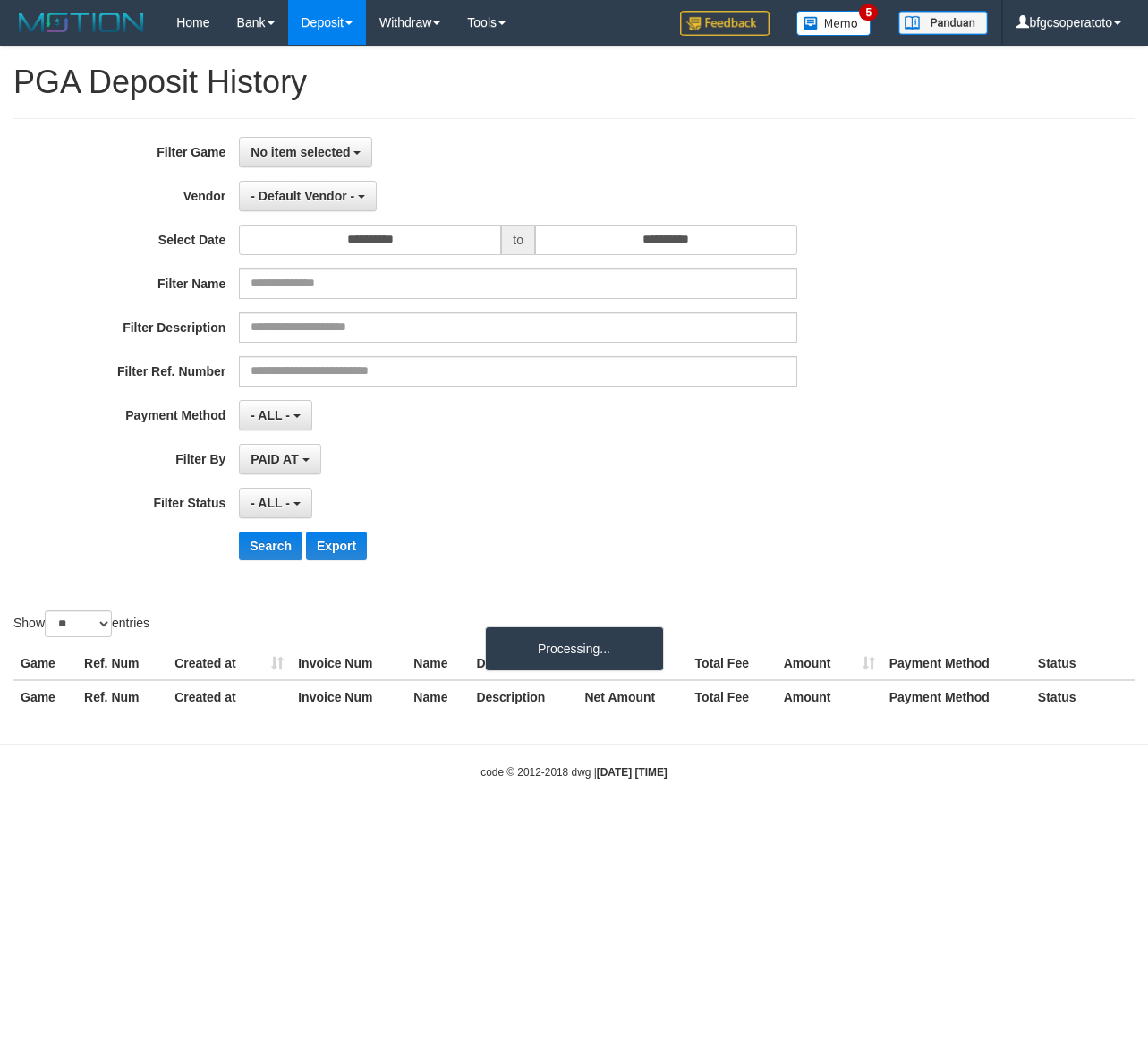 select 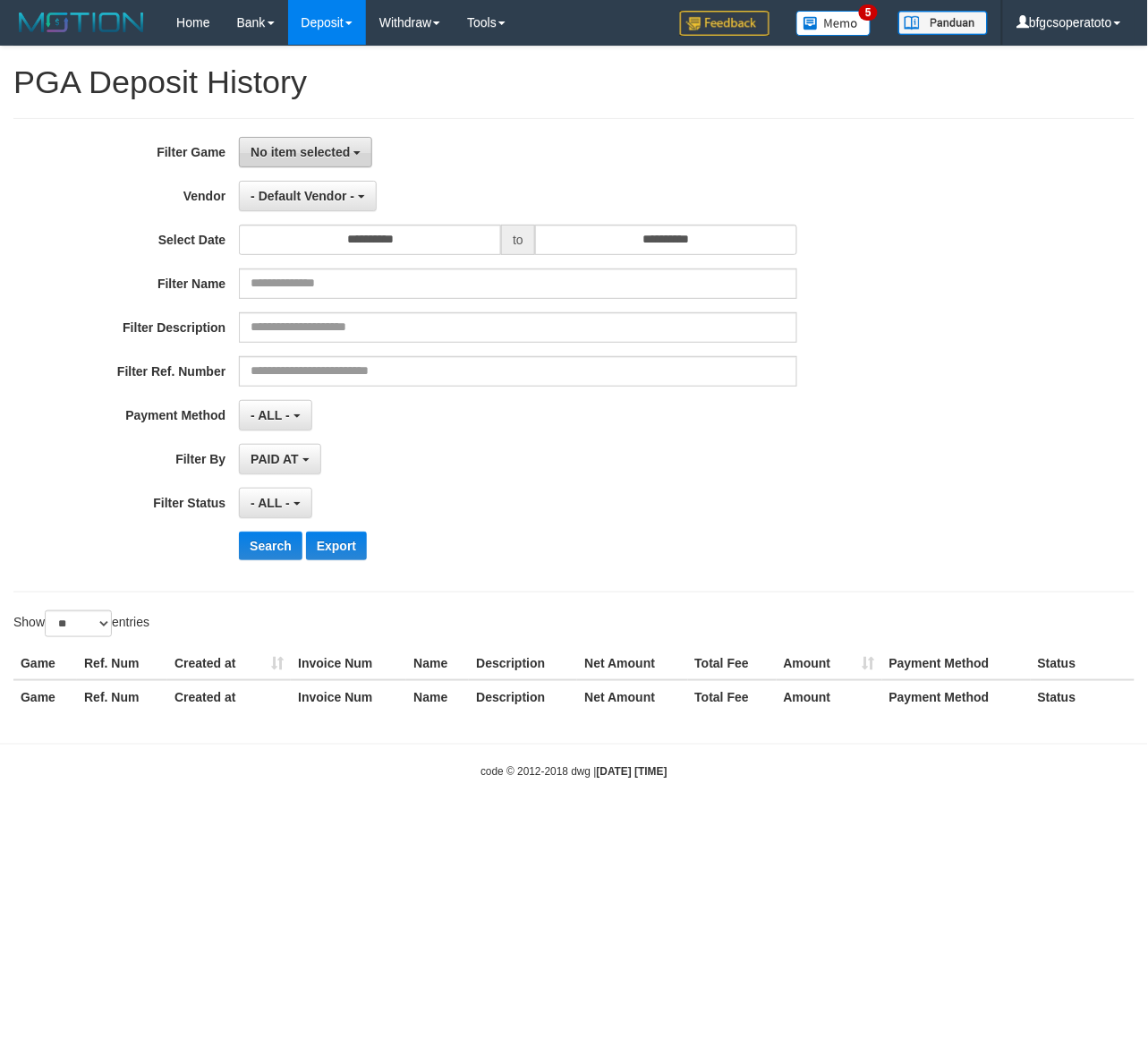 click on "No item selected" at bounding box center (305, 152) 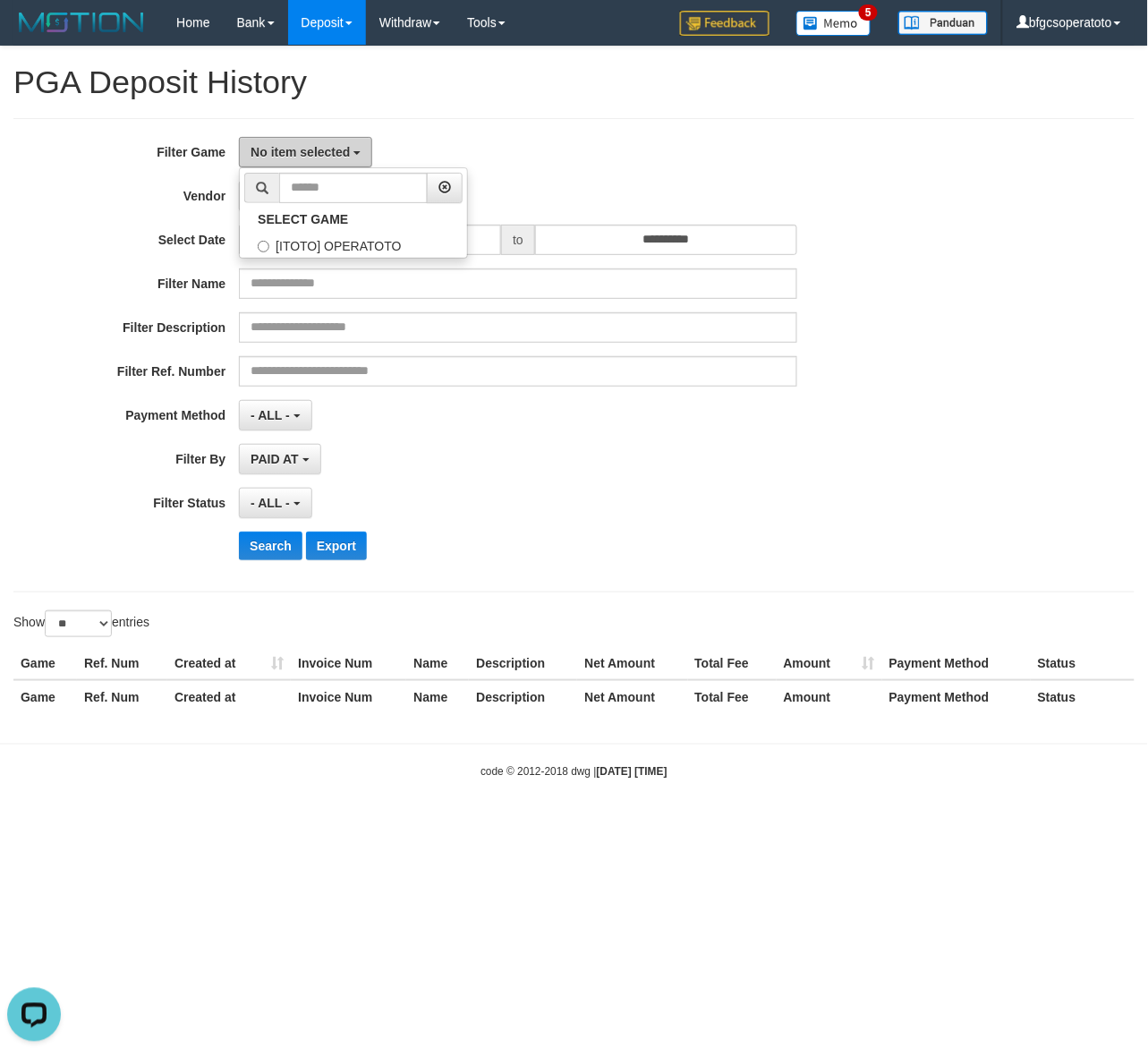scroll, scrollTop: 0, scrollLeft: 0, axis: both 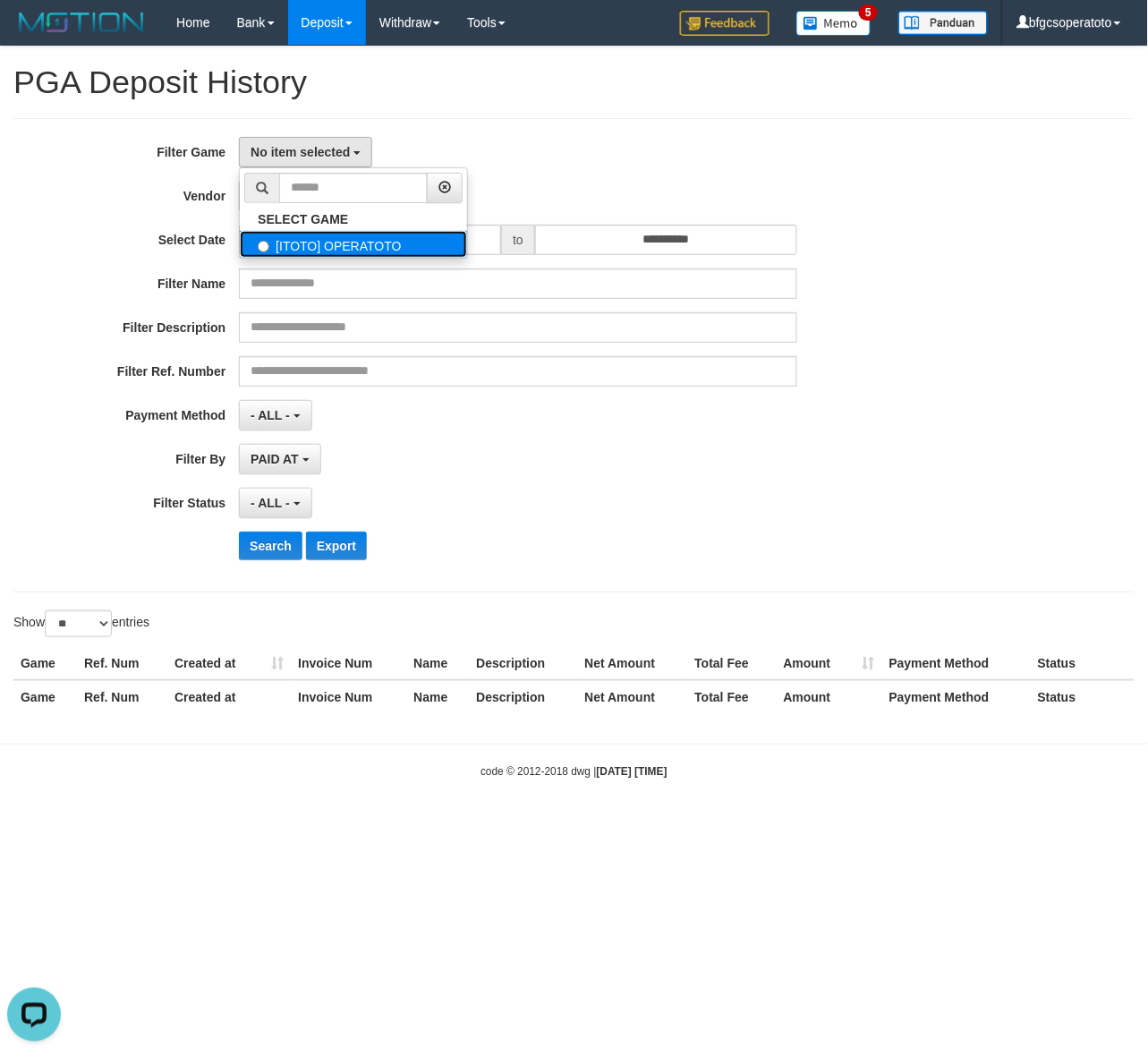 click on "[ITOTO] OPERATOTO" at bounding box center [353, 244] 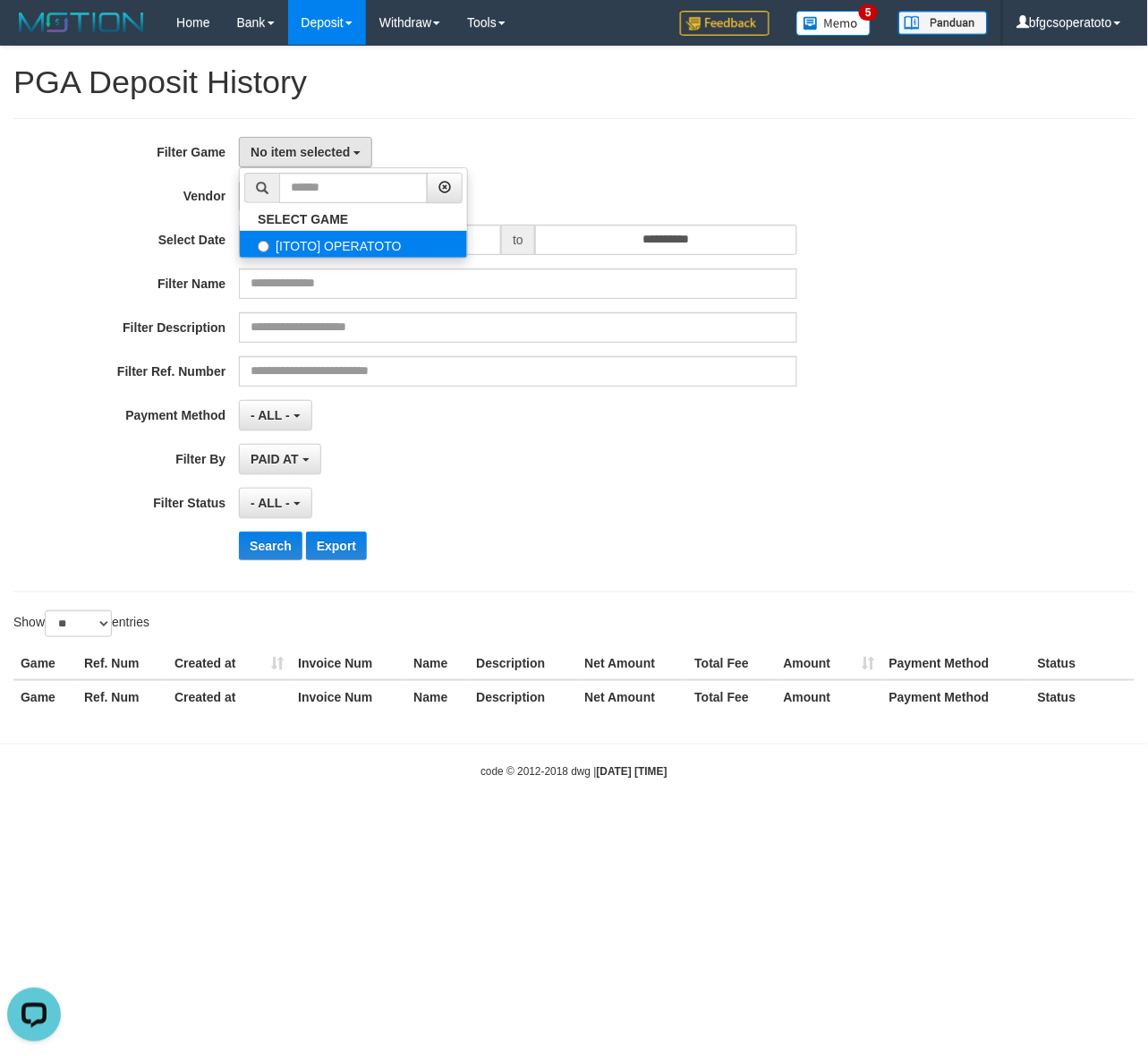 select on "***" 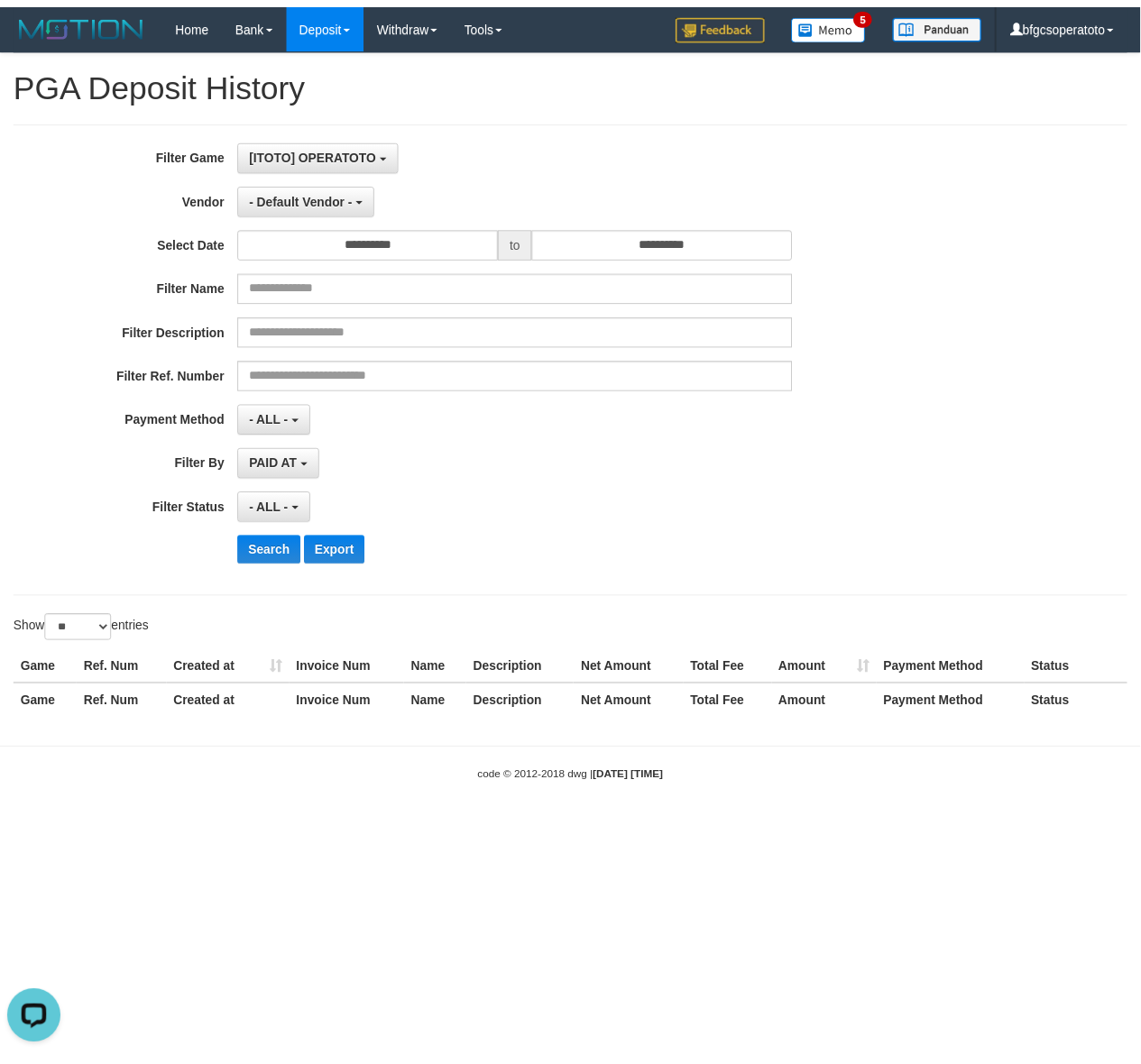 scroll, scrollTop: 15, scrollLeft: 0, axis: vertical 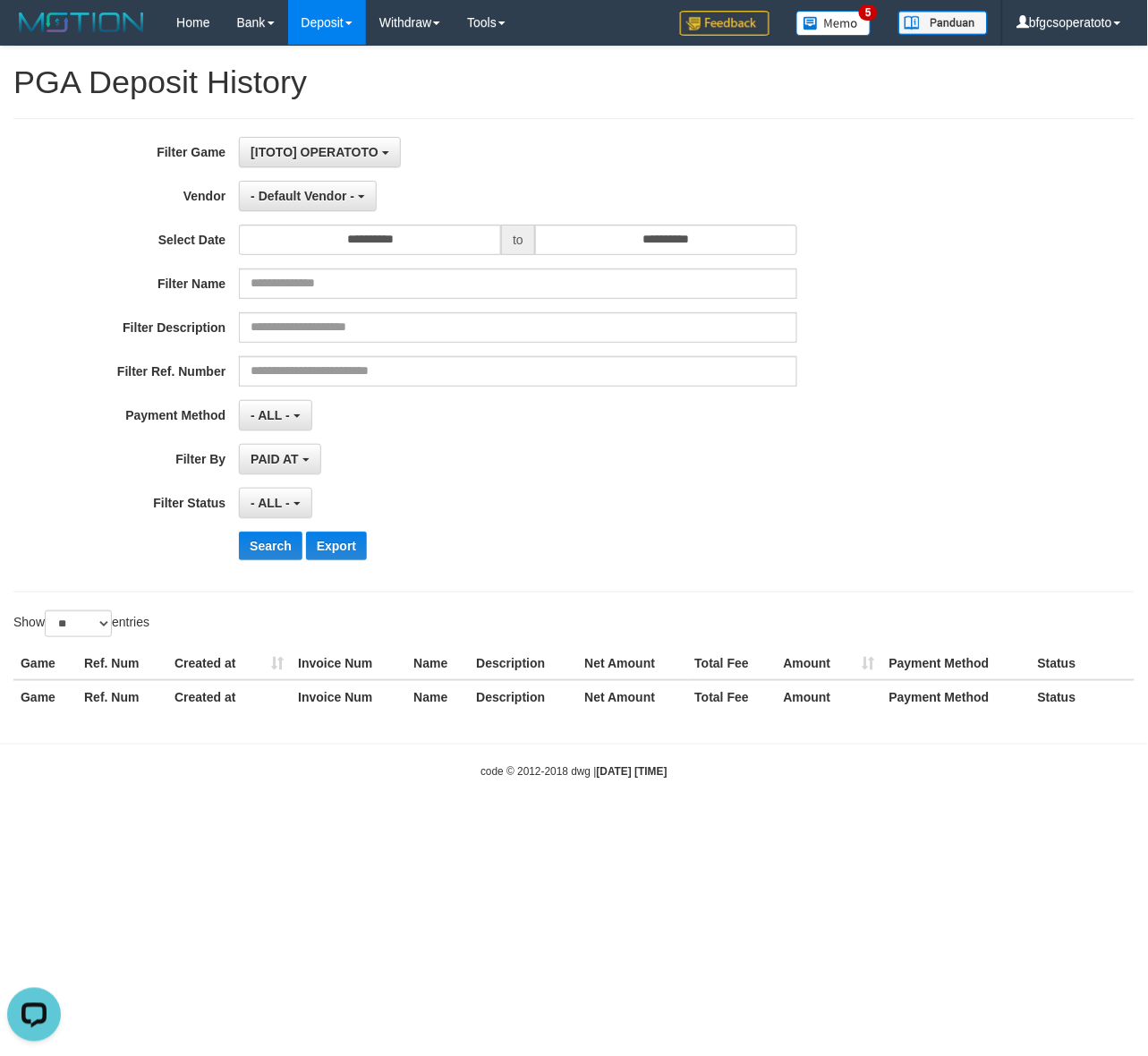click on "**********" at bounding box center [478, 355] 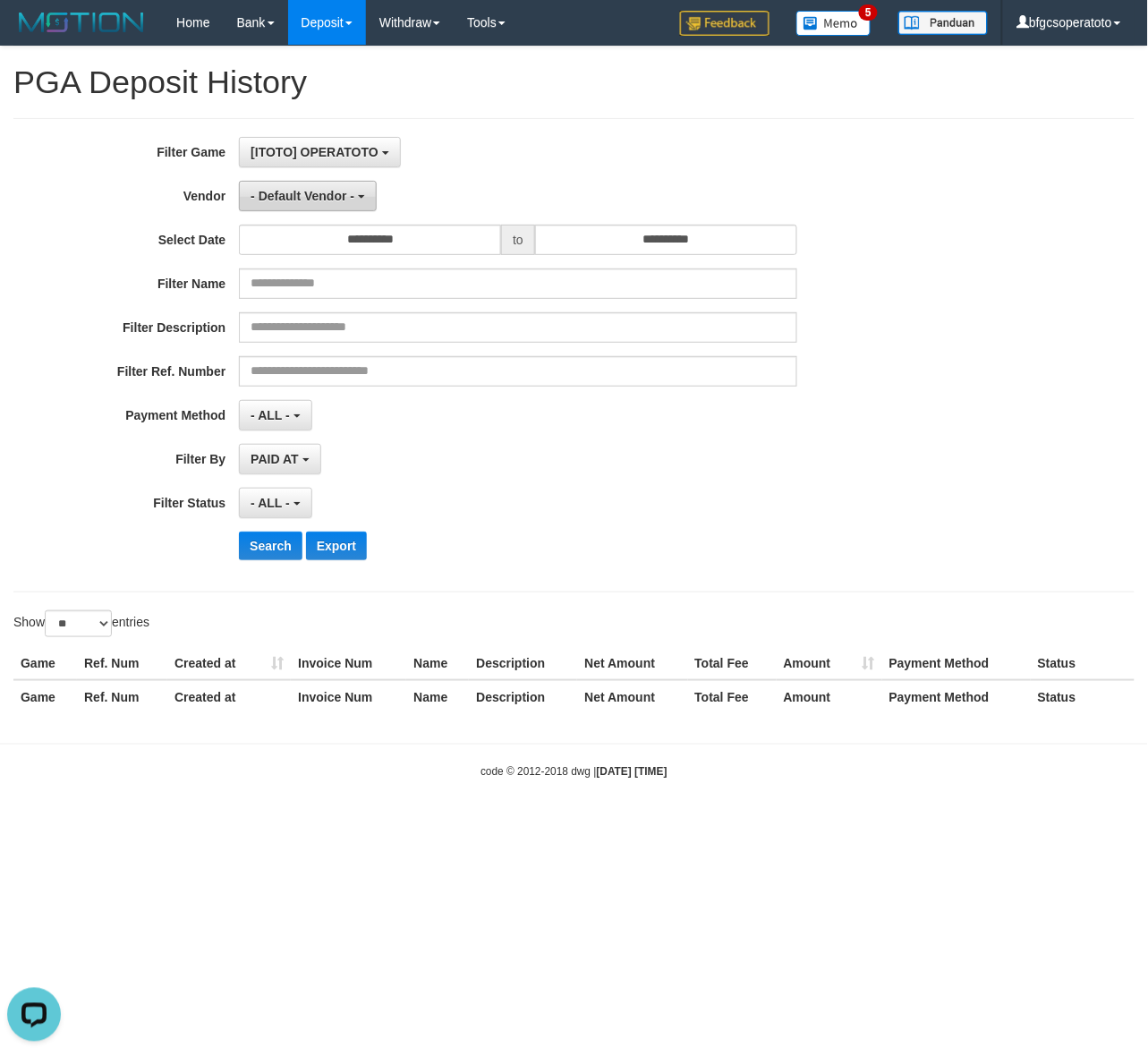 click on "- Default Vendor -" at bounding box center (302, 196) 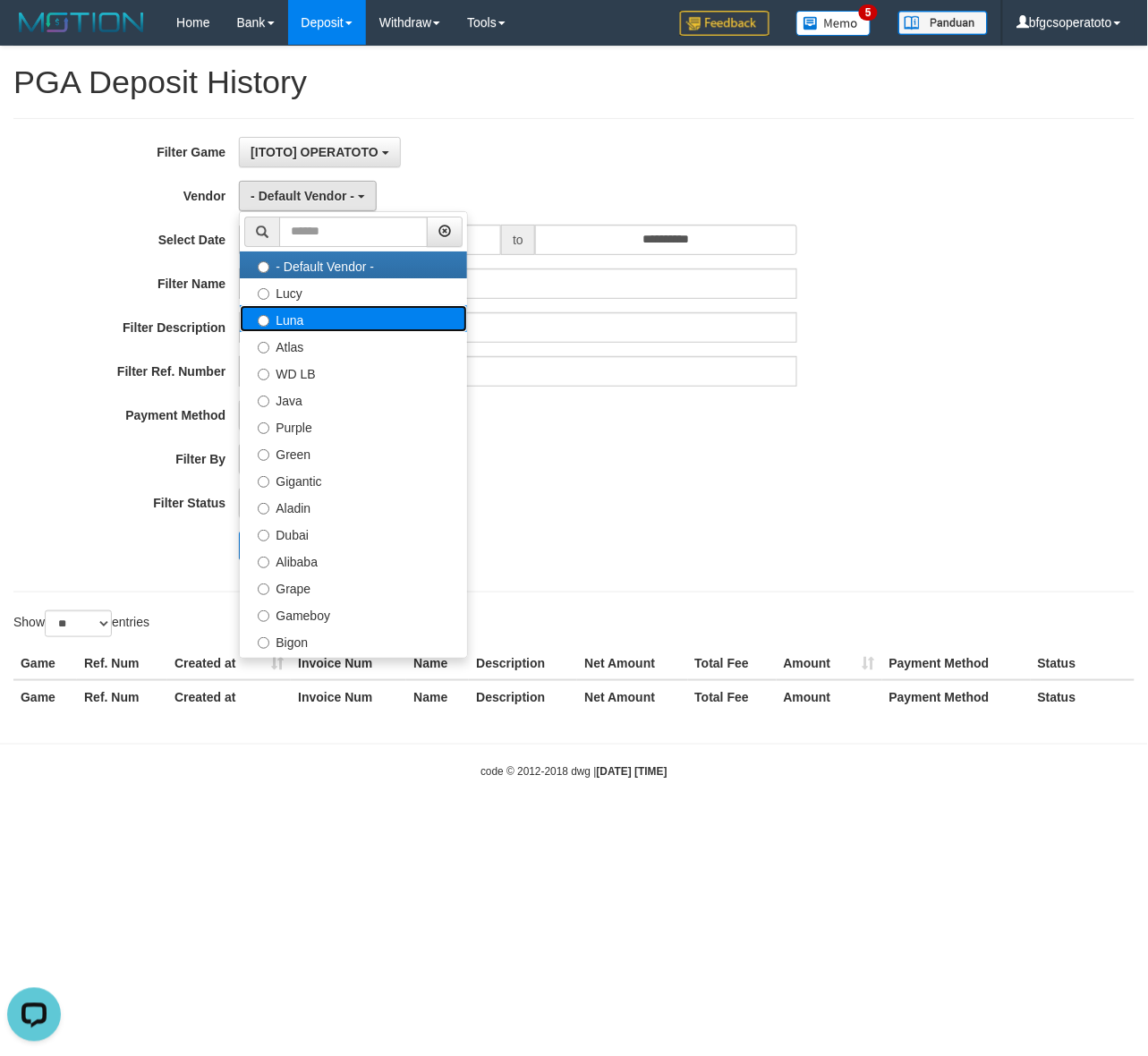 click on "Luna" at bounding box center [353, 319] 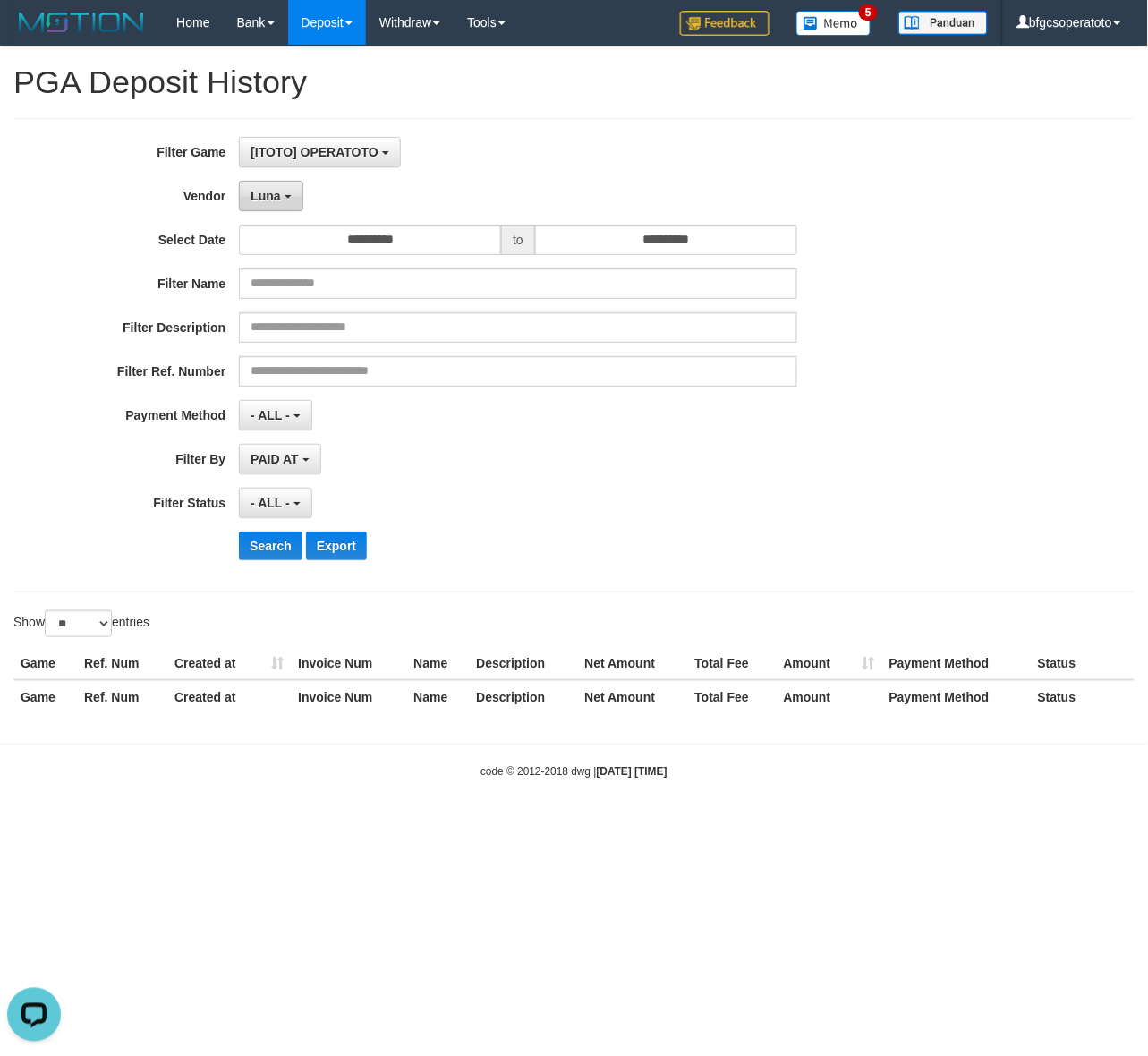 click on "Luna" at bounding box center [270, 196] 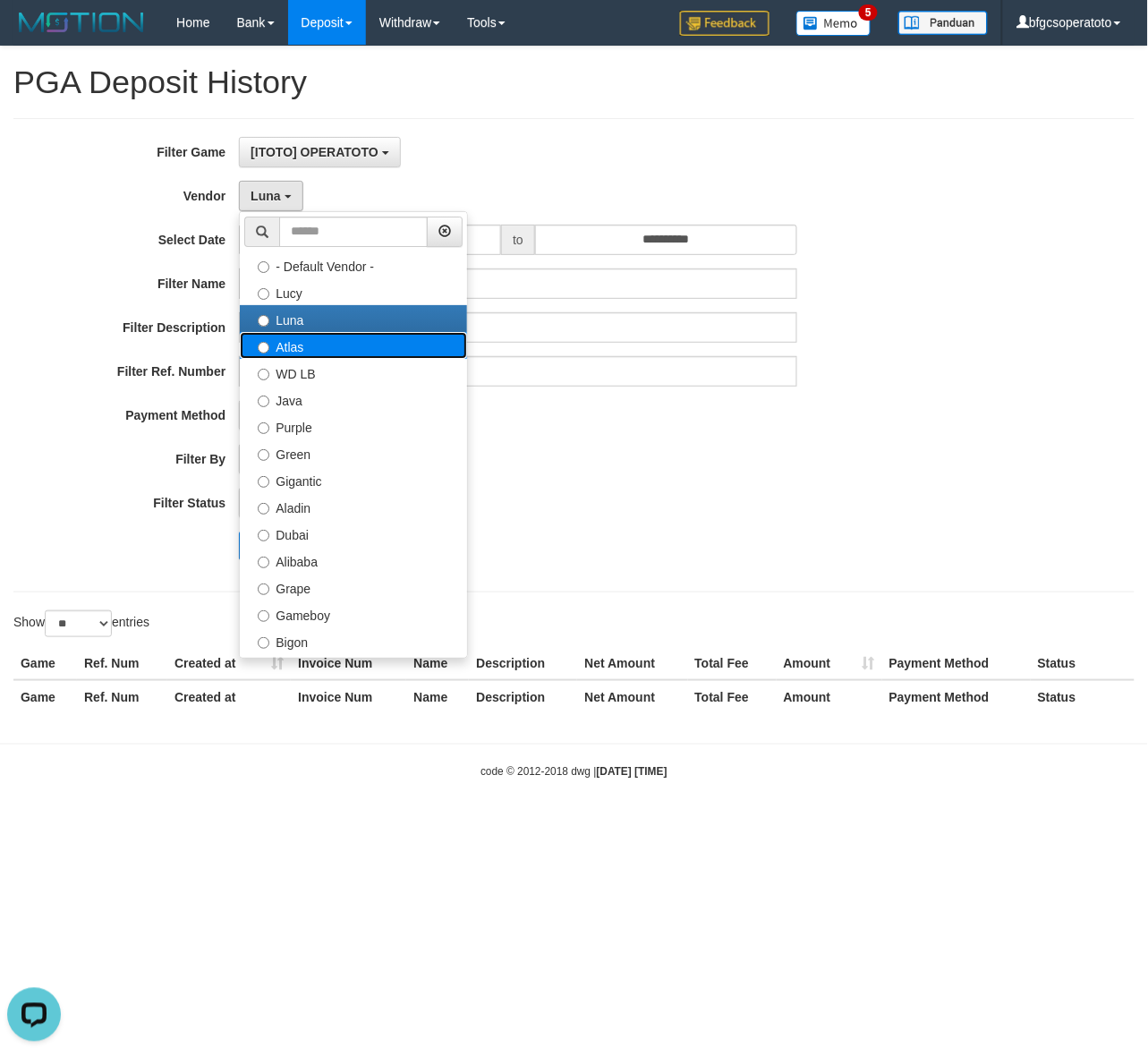 click on "Atlas" at bounding box center [353, 345] 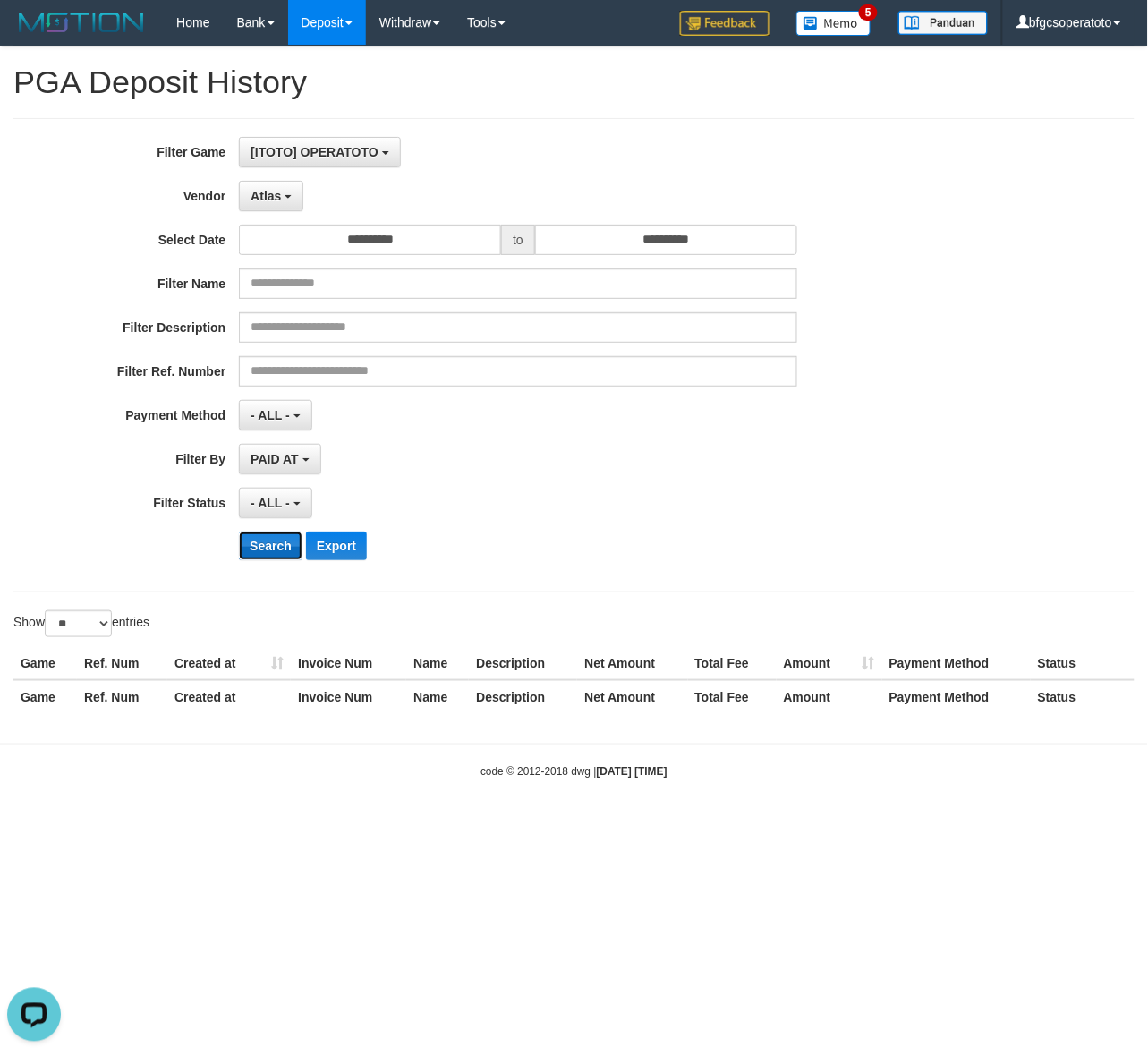 click on "Search" at bounding box center (270, 546) 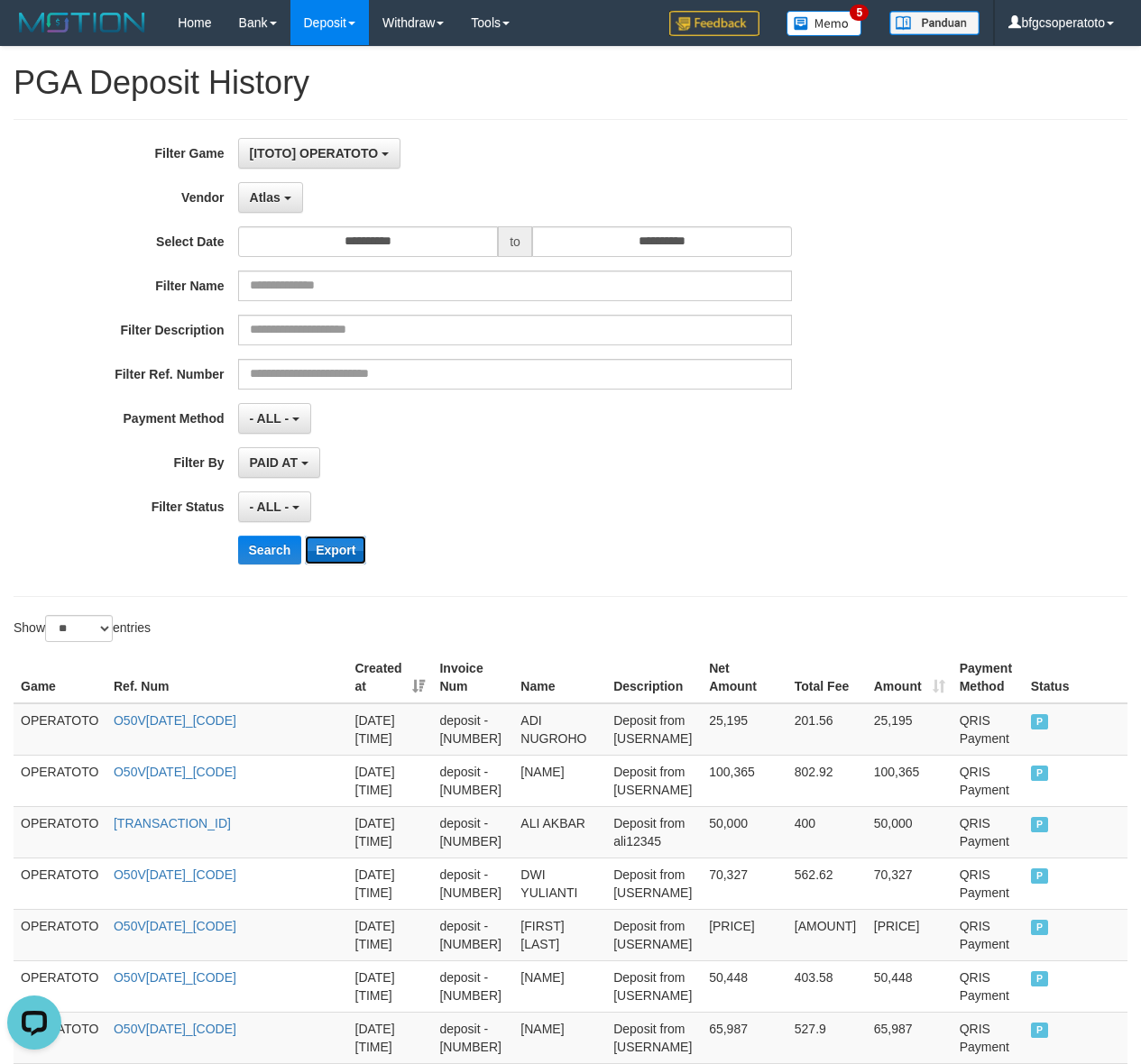 click on "Export" at bounding box center (336, 550) 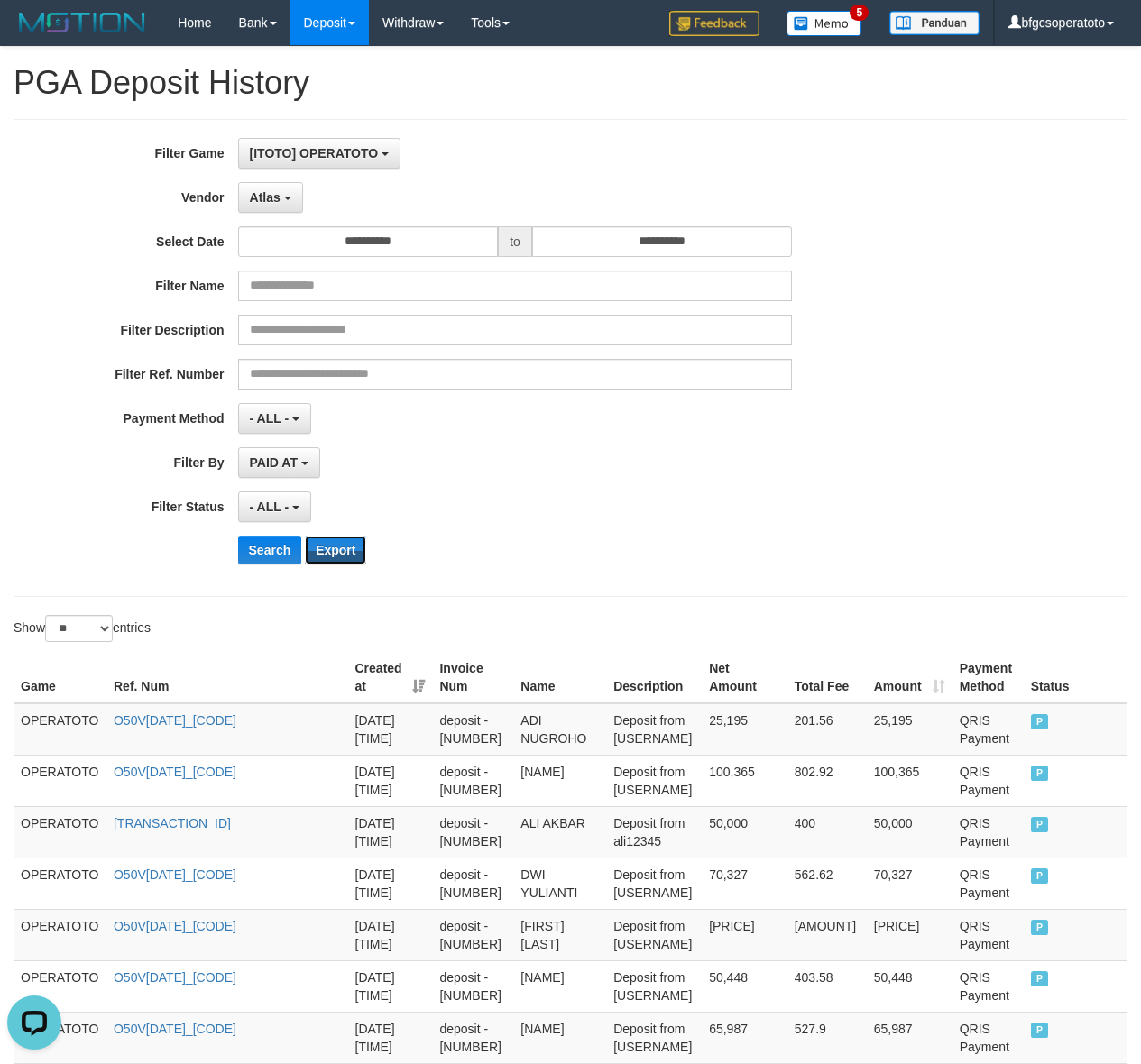 scroll, scrollTop: 1182, scrollLeft: 0, axis: vertical 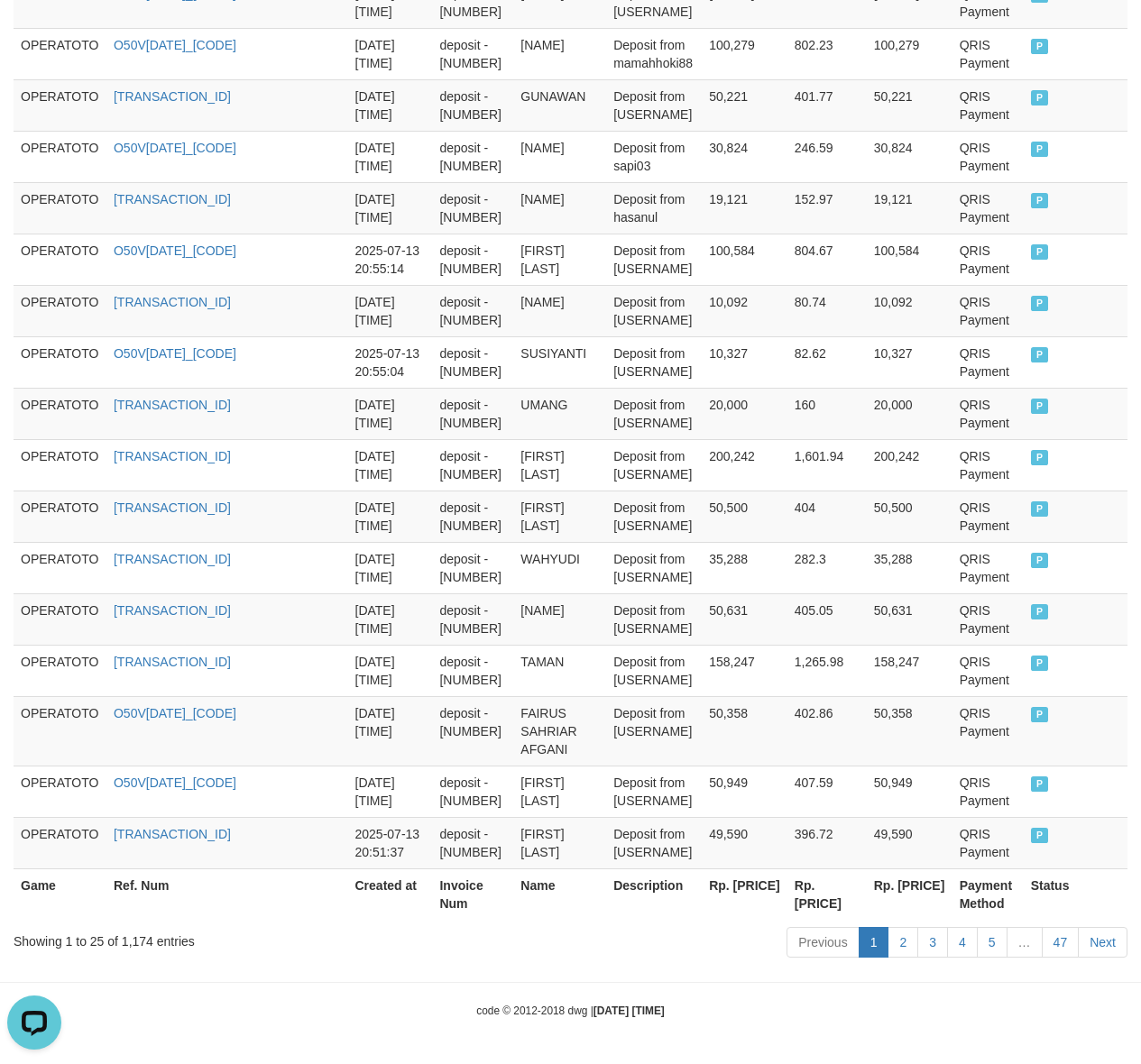 click on "Rp. [PRICE]" at bounding box center [744, 894] 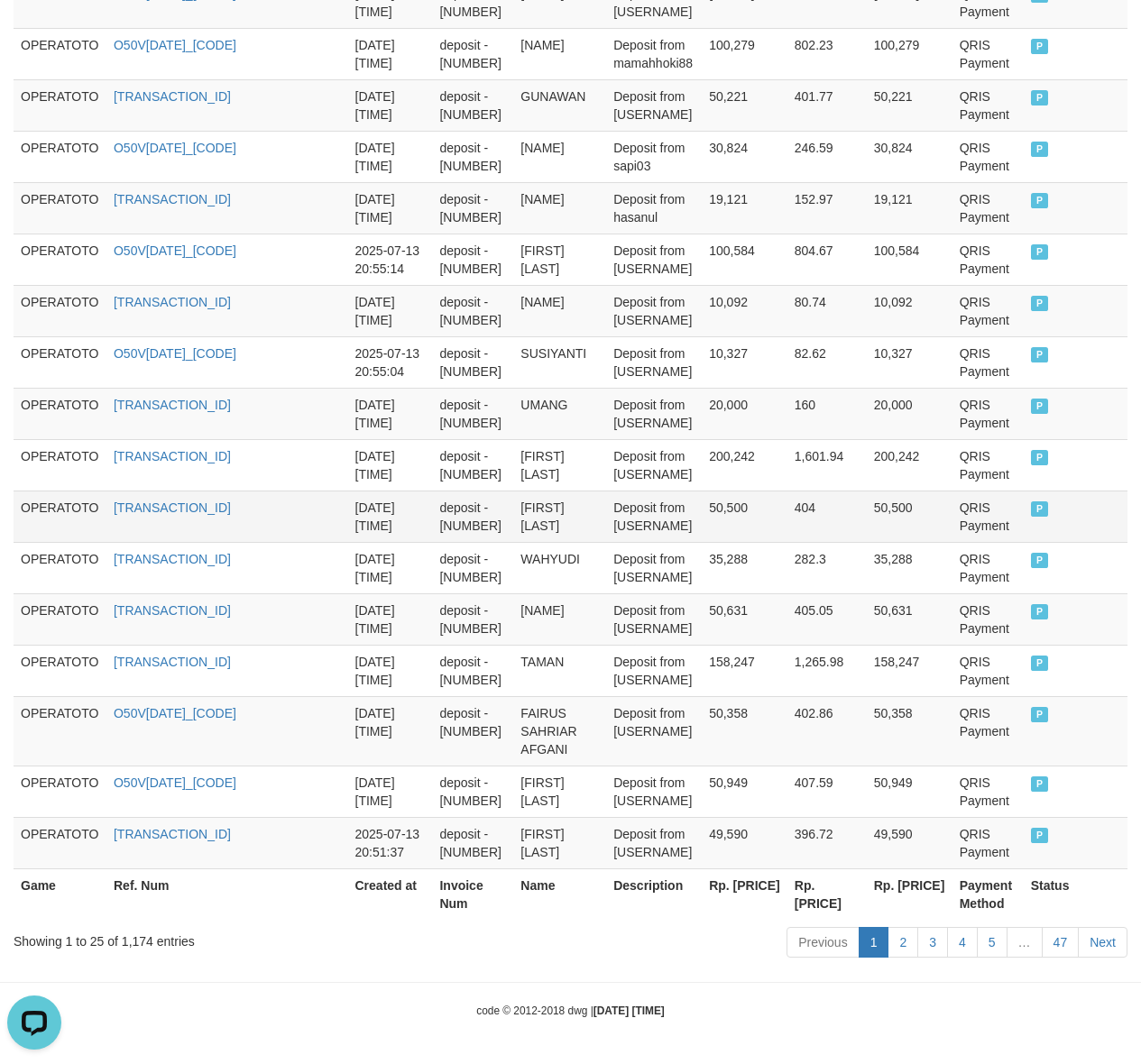 copy on "[PRICE]" 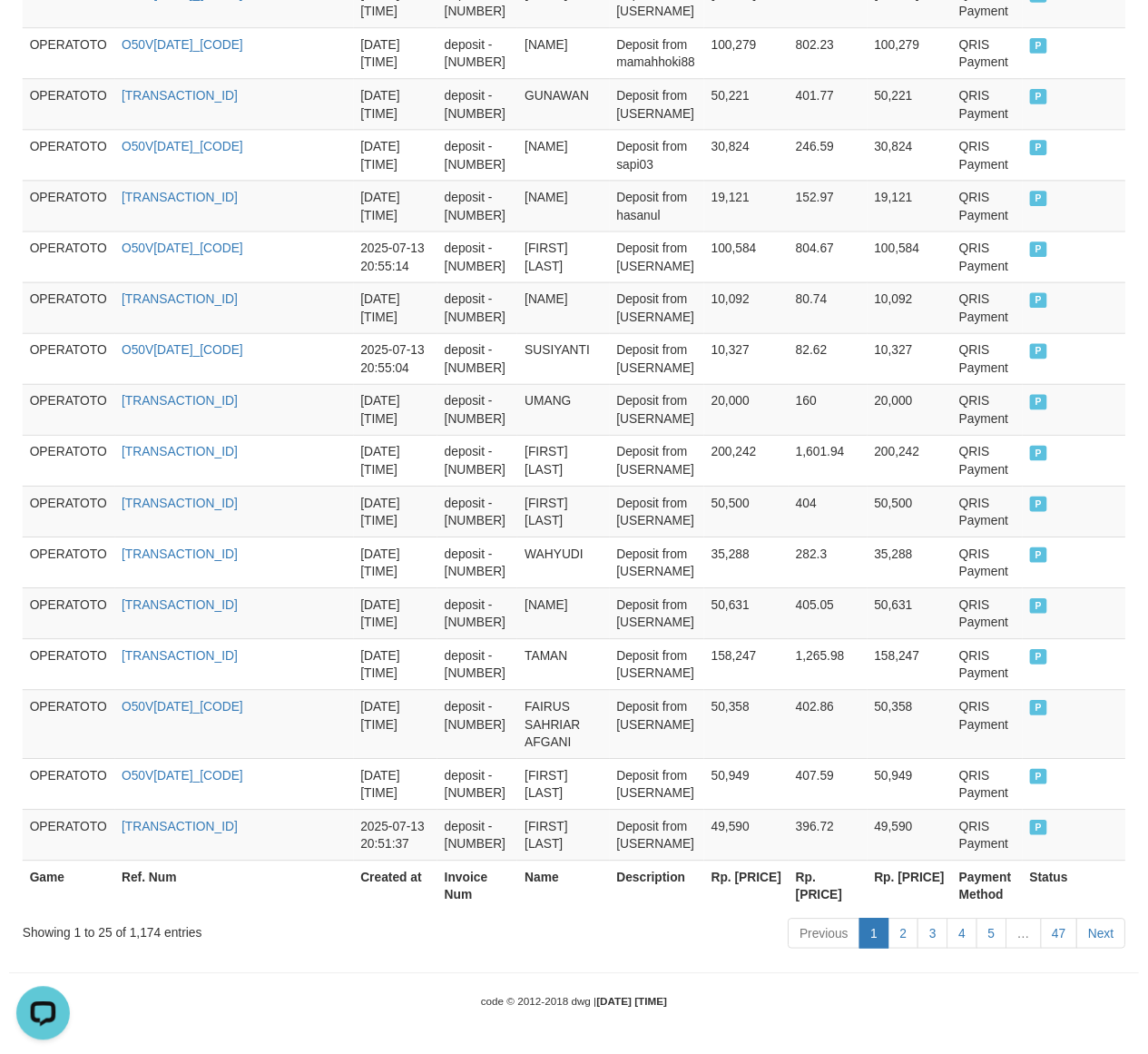 scroll, scrollTop: 0, scrollLeft: 0, axis: both 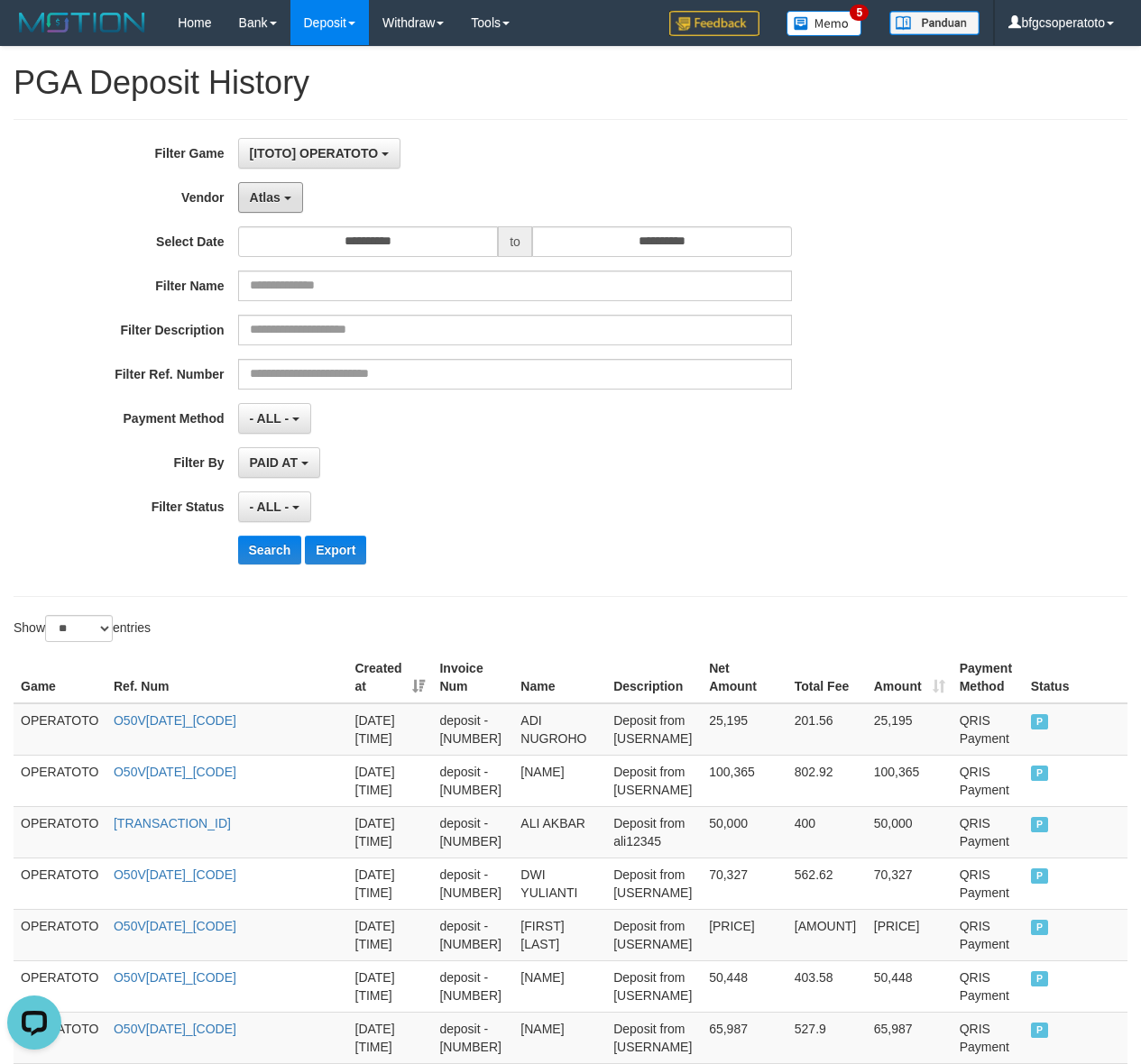 drag, startPoint x: 267, startPoint y: 203, endPoint x: 302, endPoint y: 271, distance: 76.47876 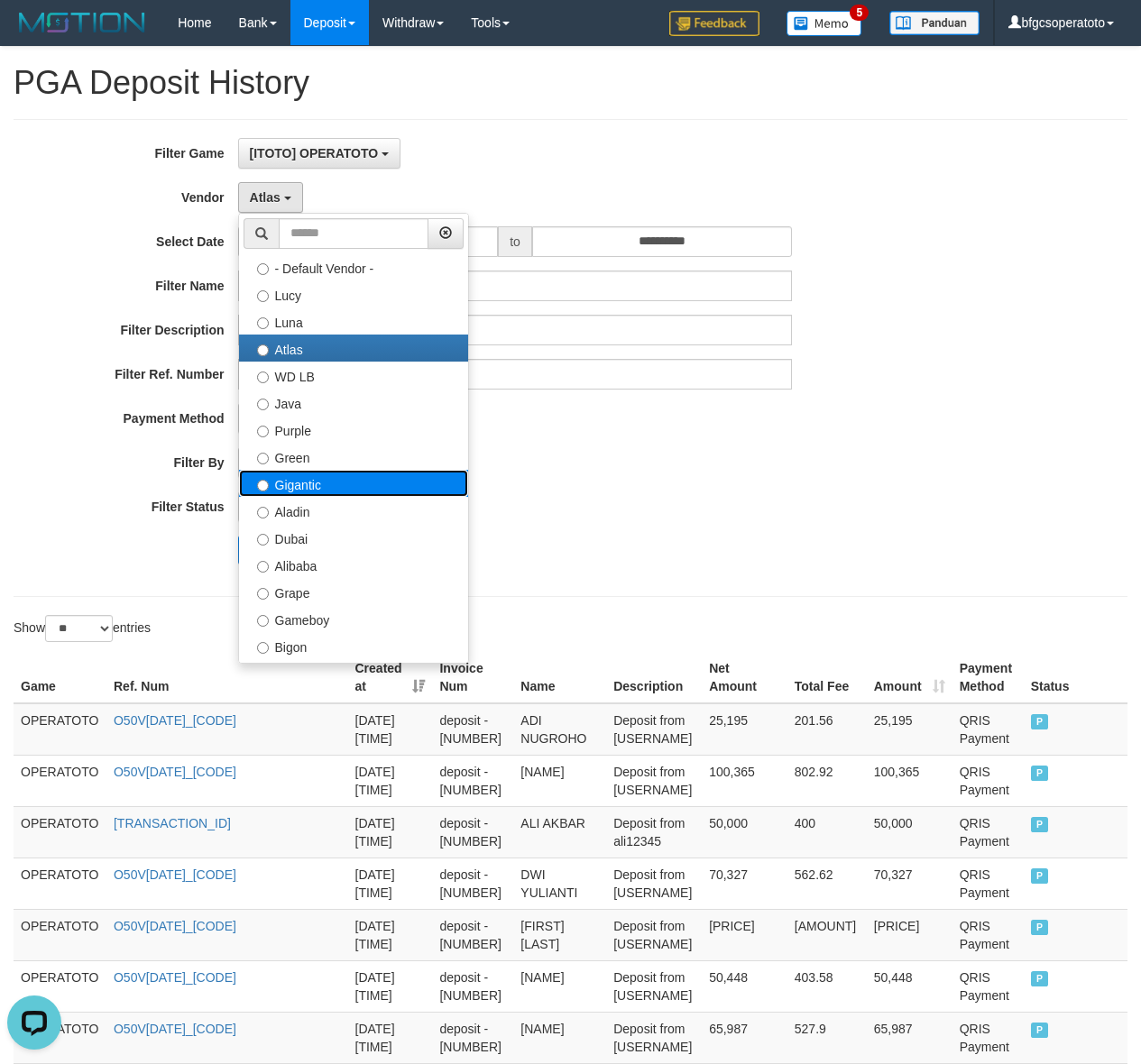 click on "Gigantic" at bounding box center [354, 483] 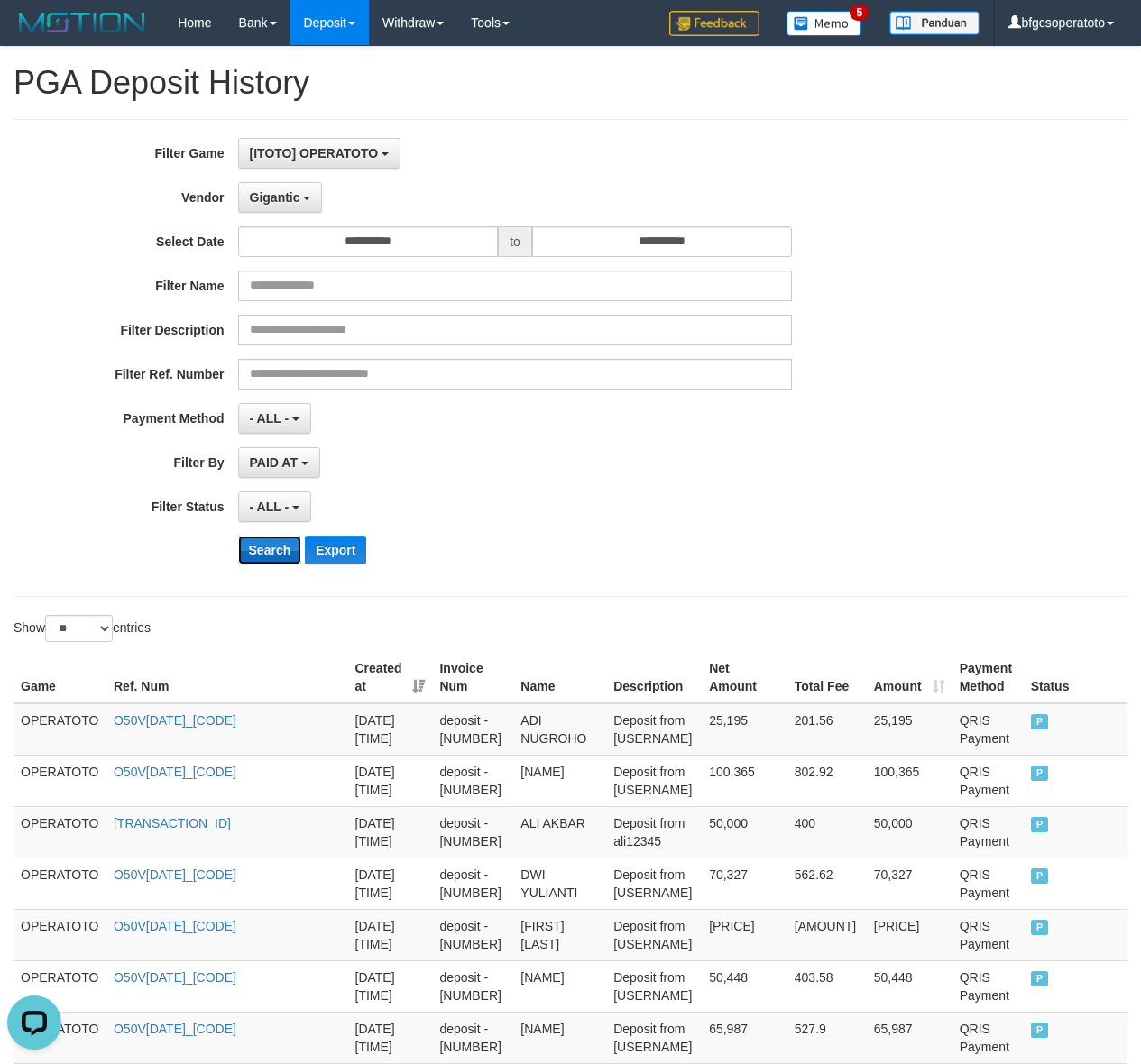 click on "Search" at bounding box center [270, 550] 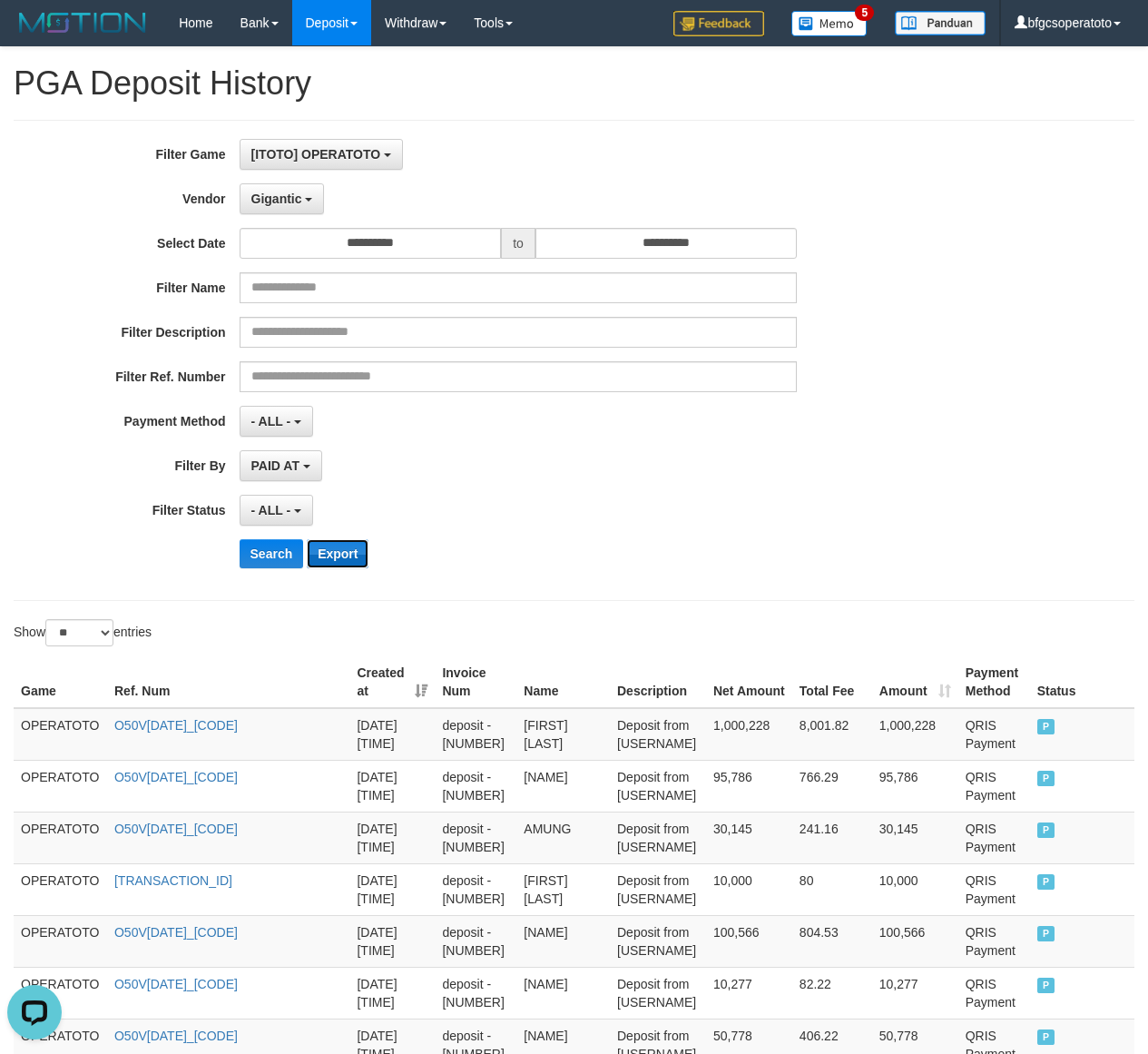 click on "Export" at bounding box center (338, 554) 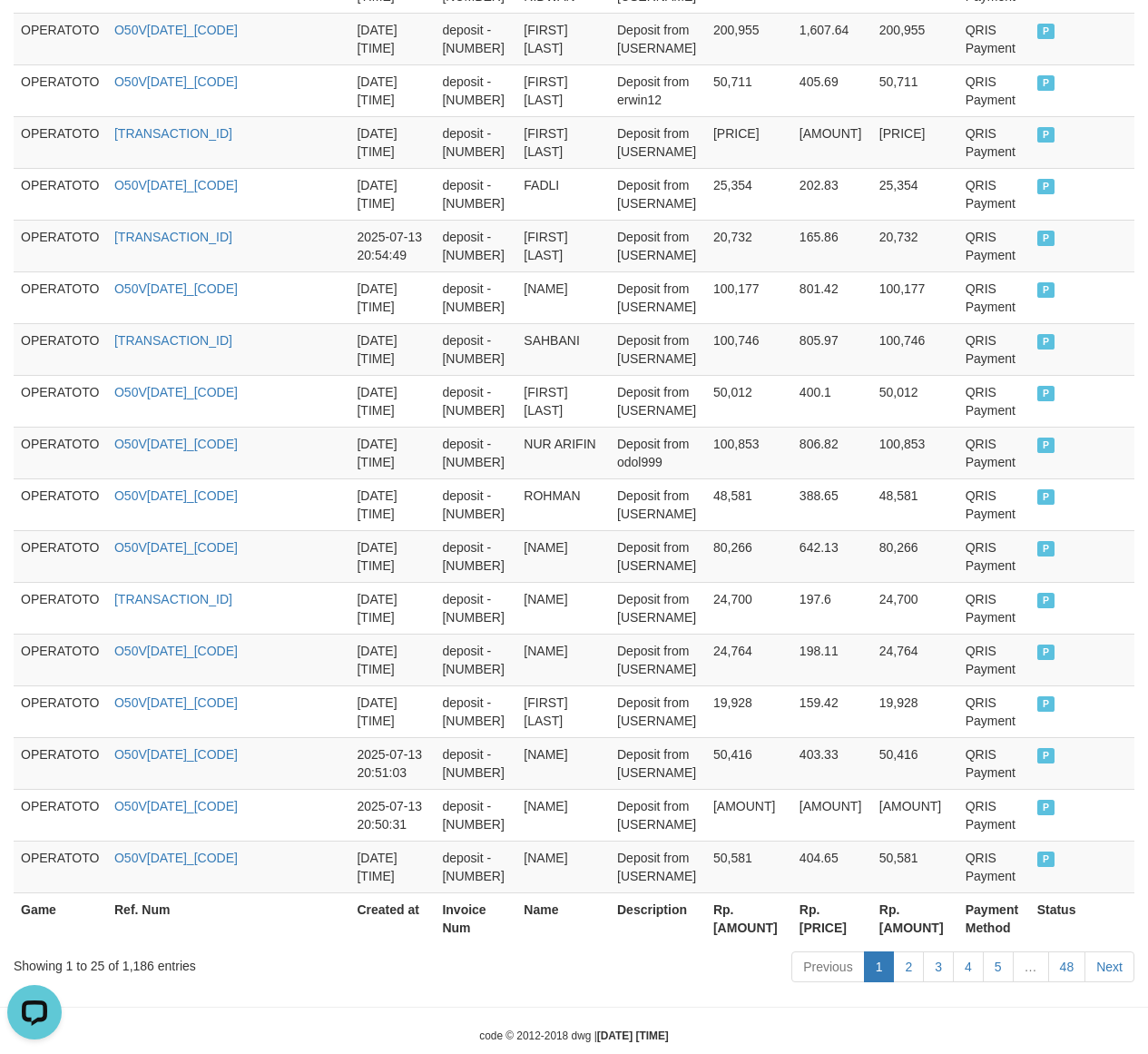 scroll, scrollTop: 1153, scrollLeft: 0, axis: vertical 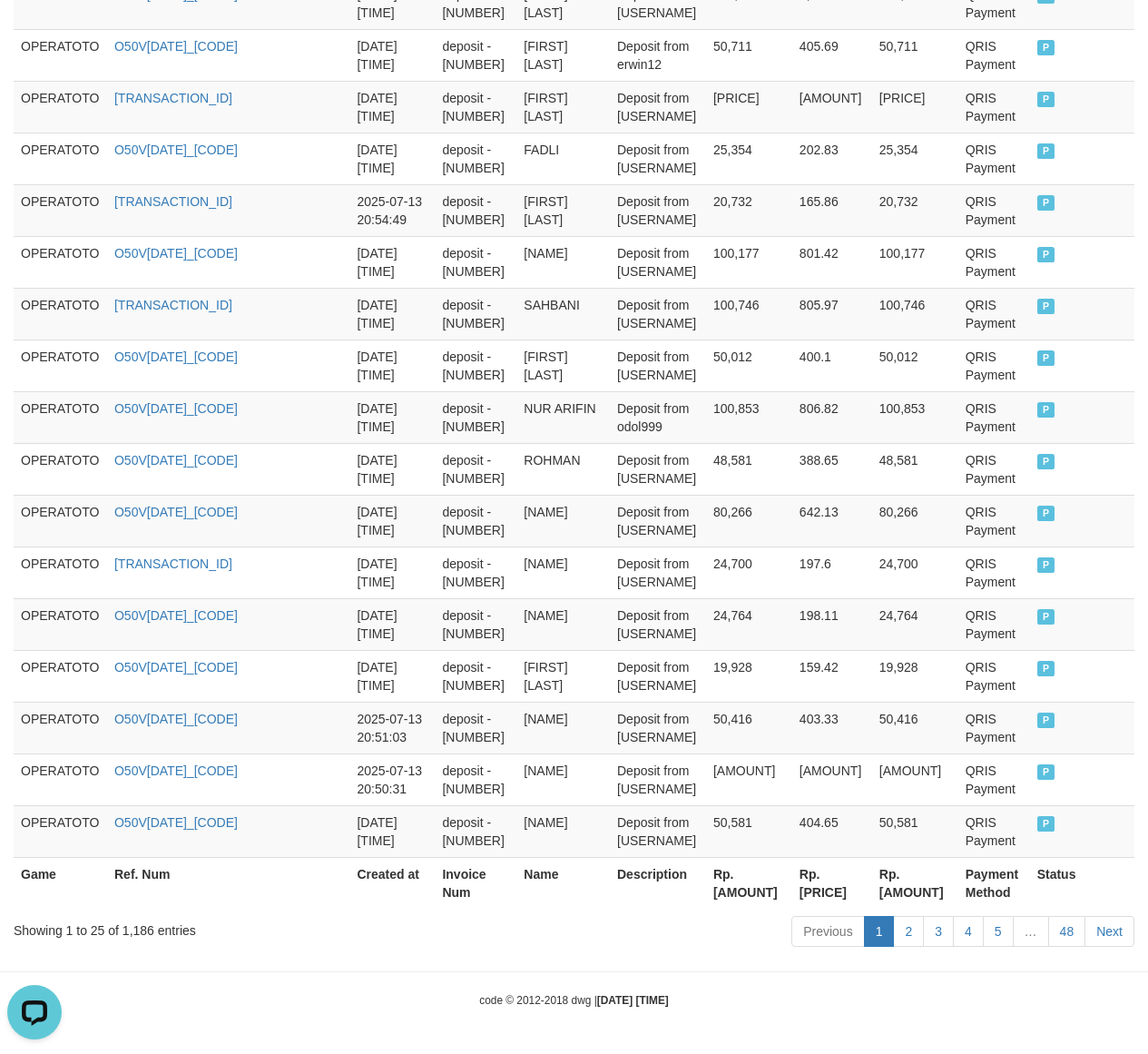 click on "Rp. [AMOUNT]" at bounding box center [749, 882] 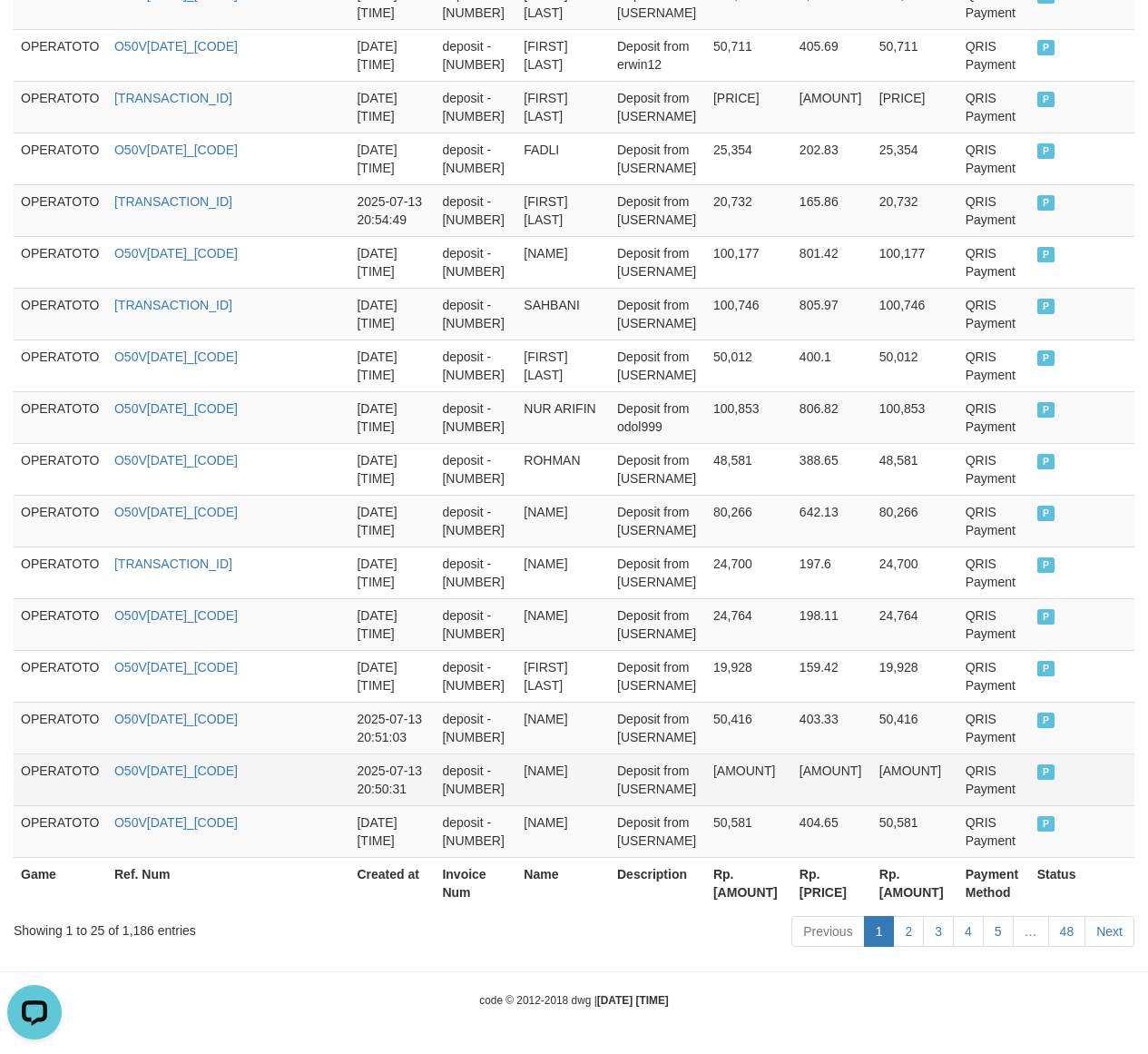 copy on "[AMOUNT]" 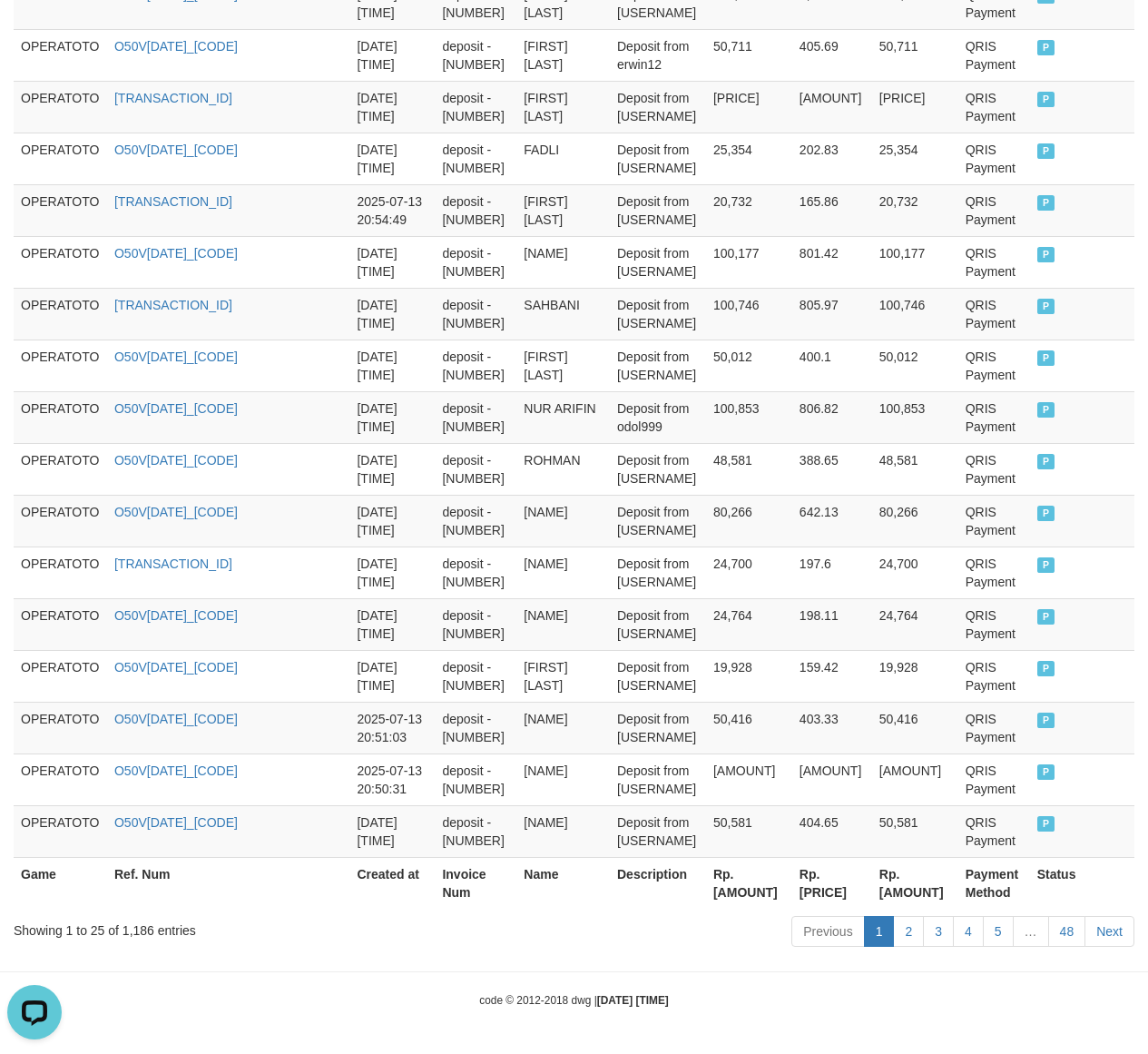 scroll, scrollTop: 0, scrollLeft: 0, axis: both 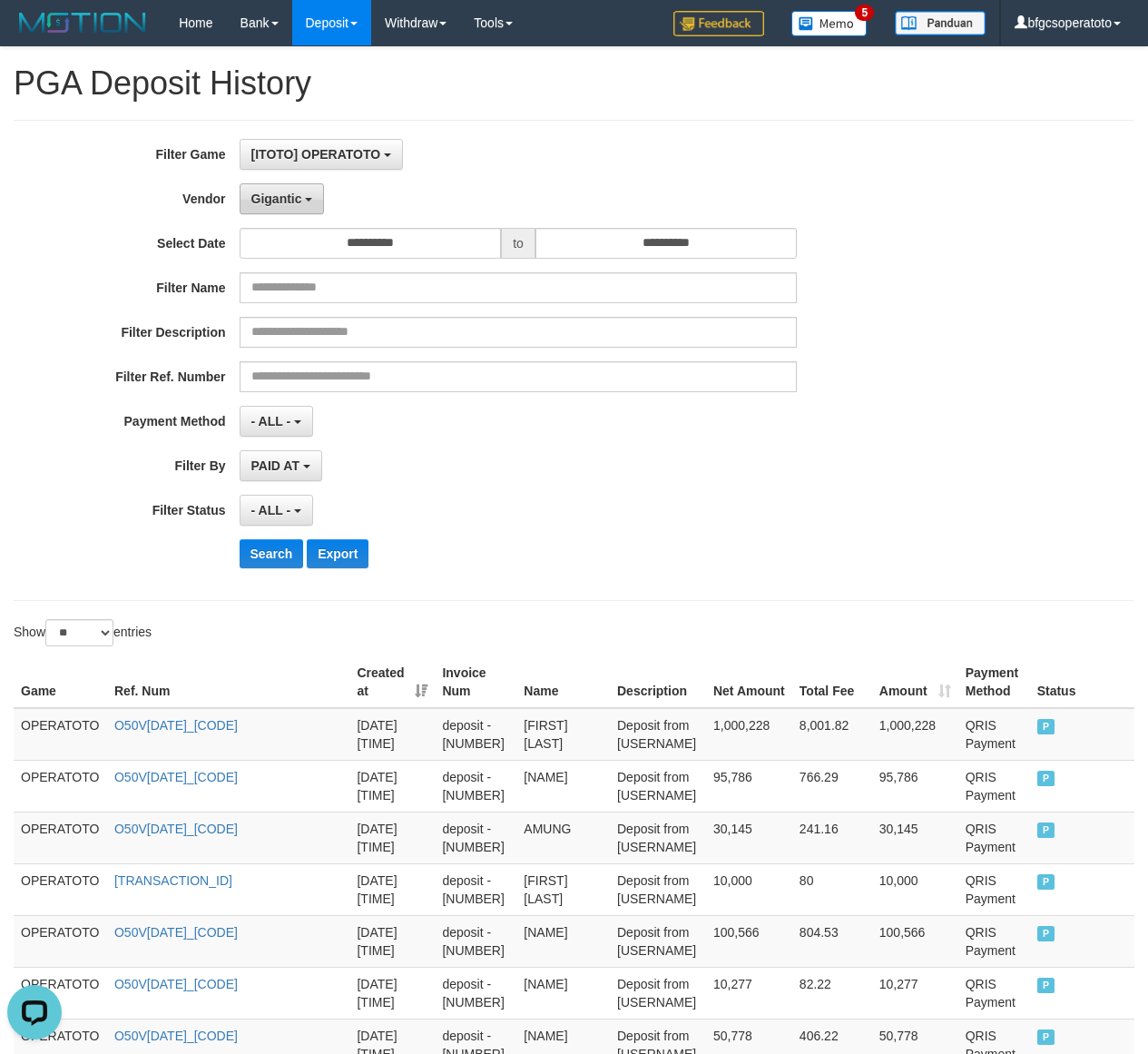 click on "Gigantic" at bounding box center (282, 199) 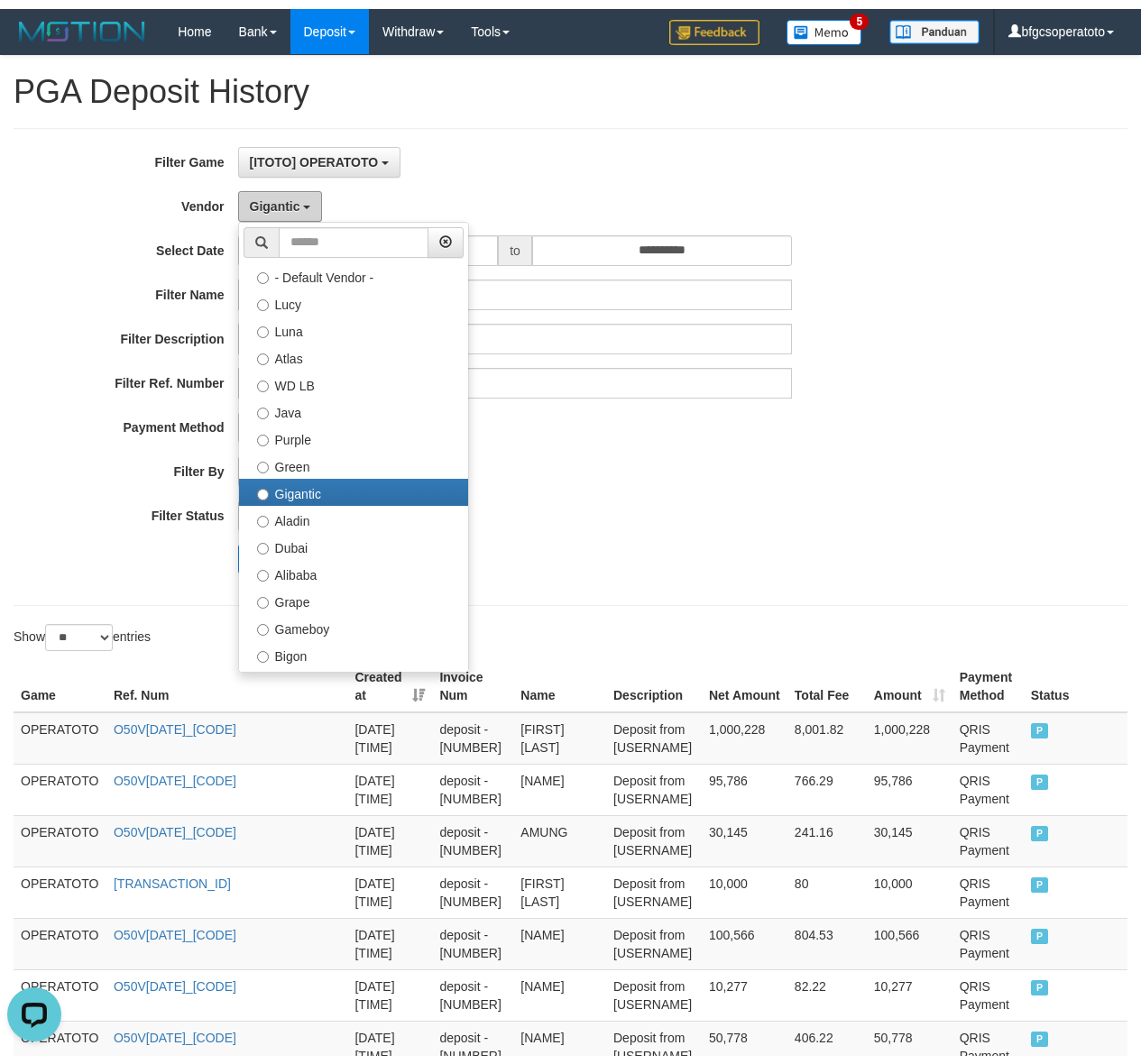 scroll, scrollTop: 413, scrollLeft: 0, axis: vertical 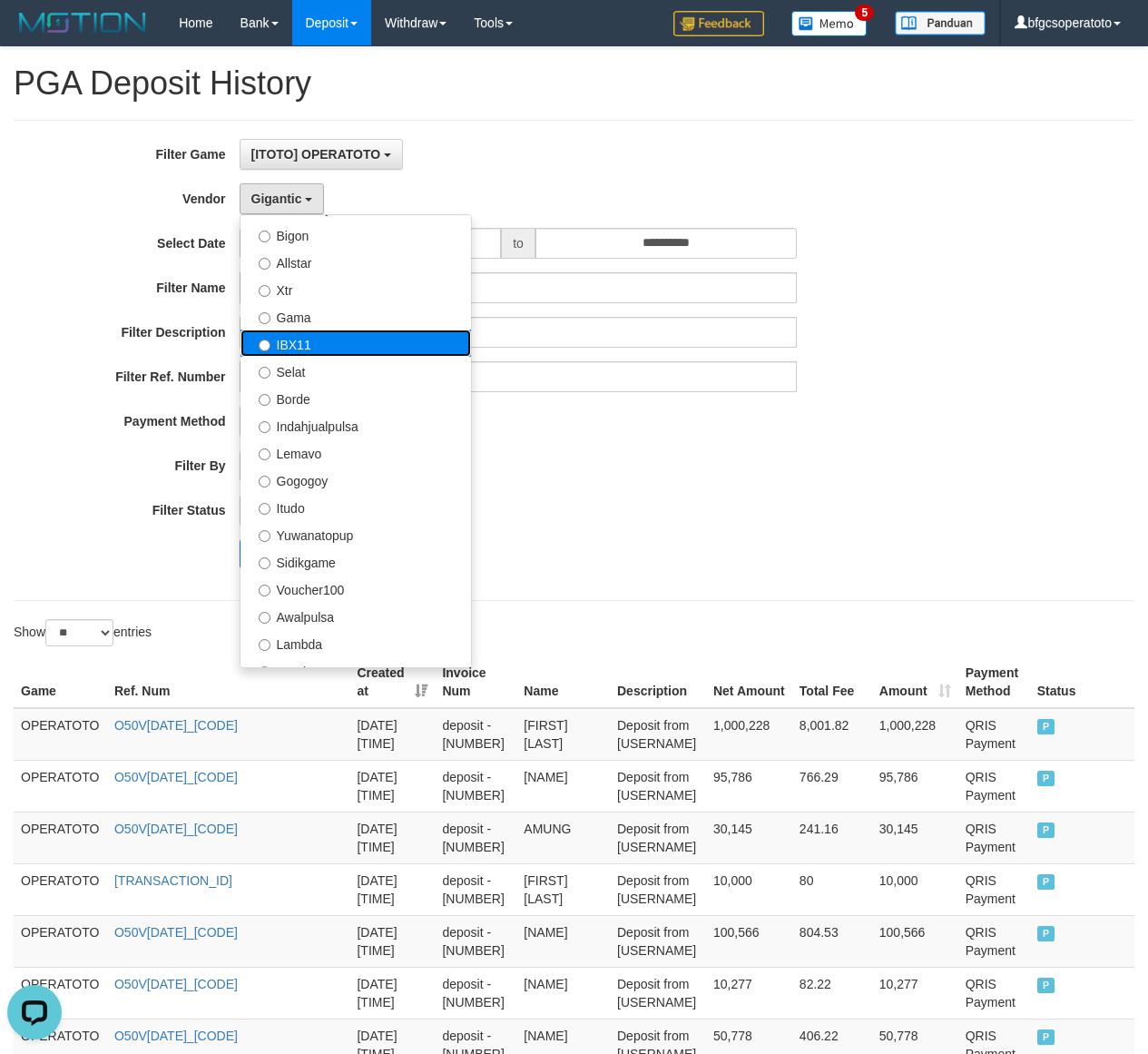 click on "IBX11" at bounding box center (356, 343) 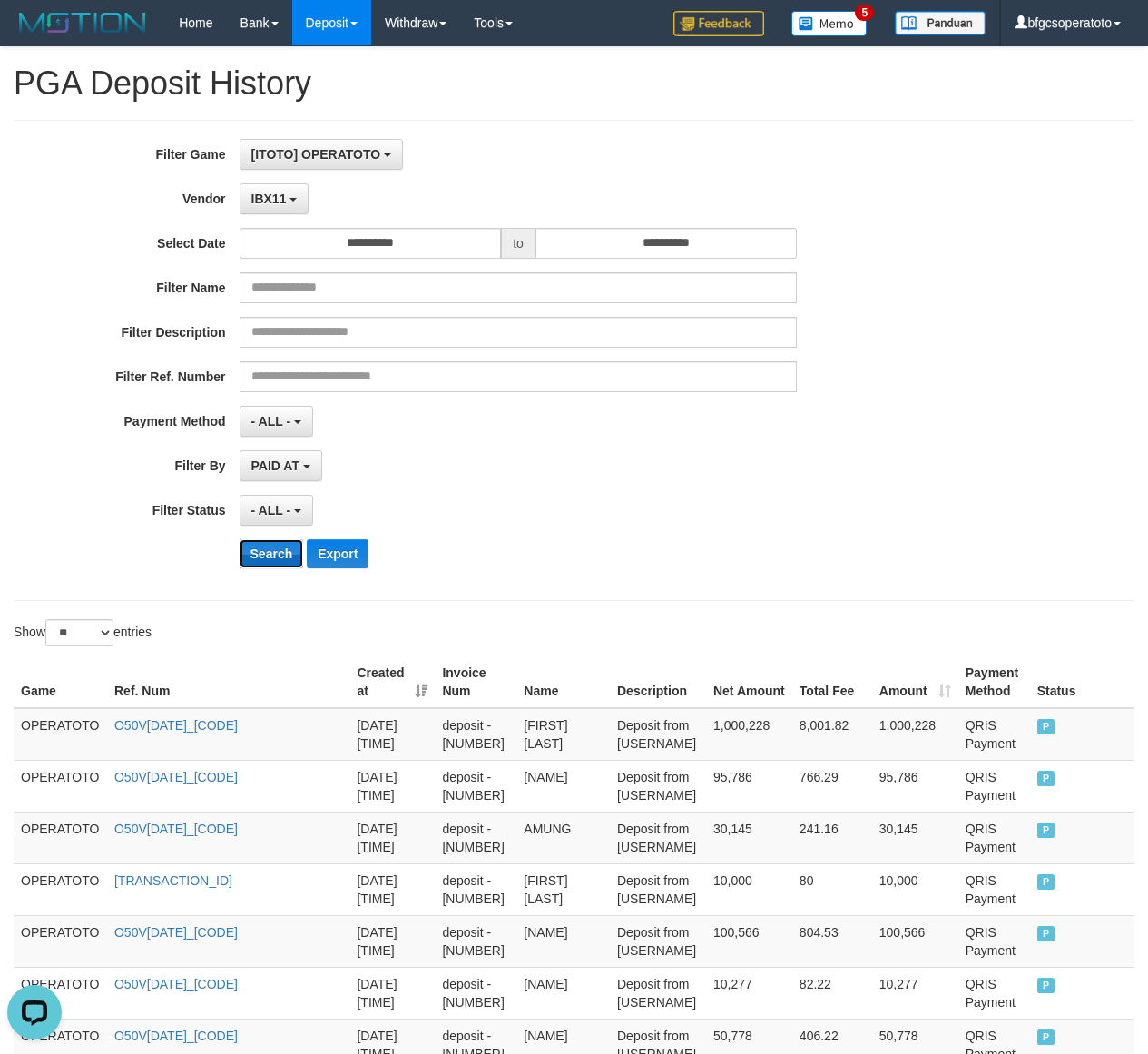 click on "Search" at bounding box center [271, 554] 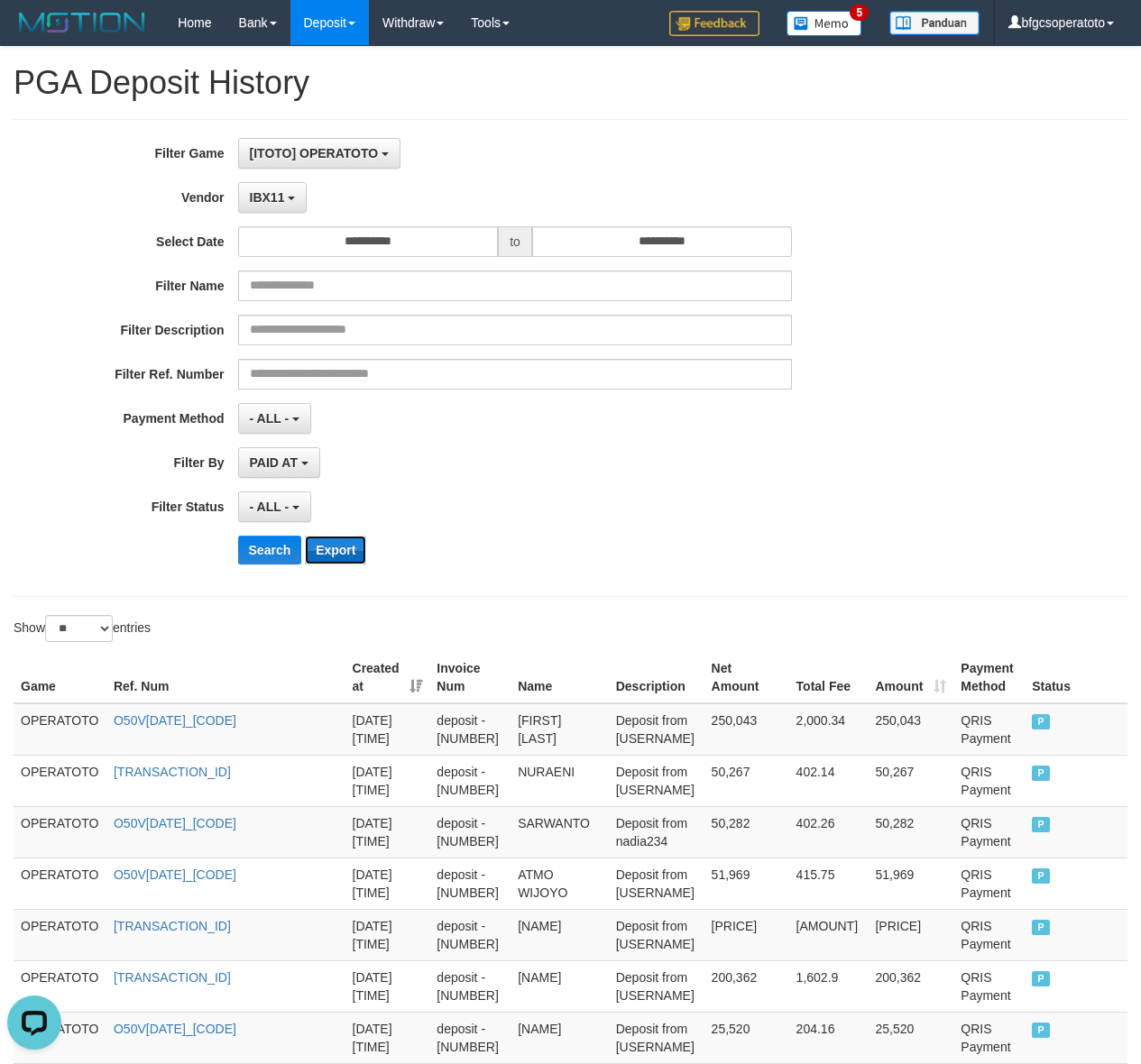 click on "Export" at bounding box center [336, 550] 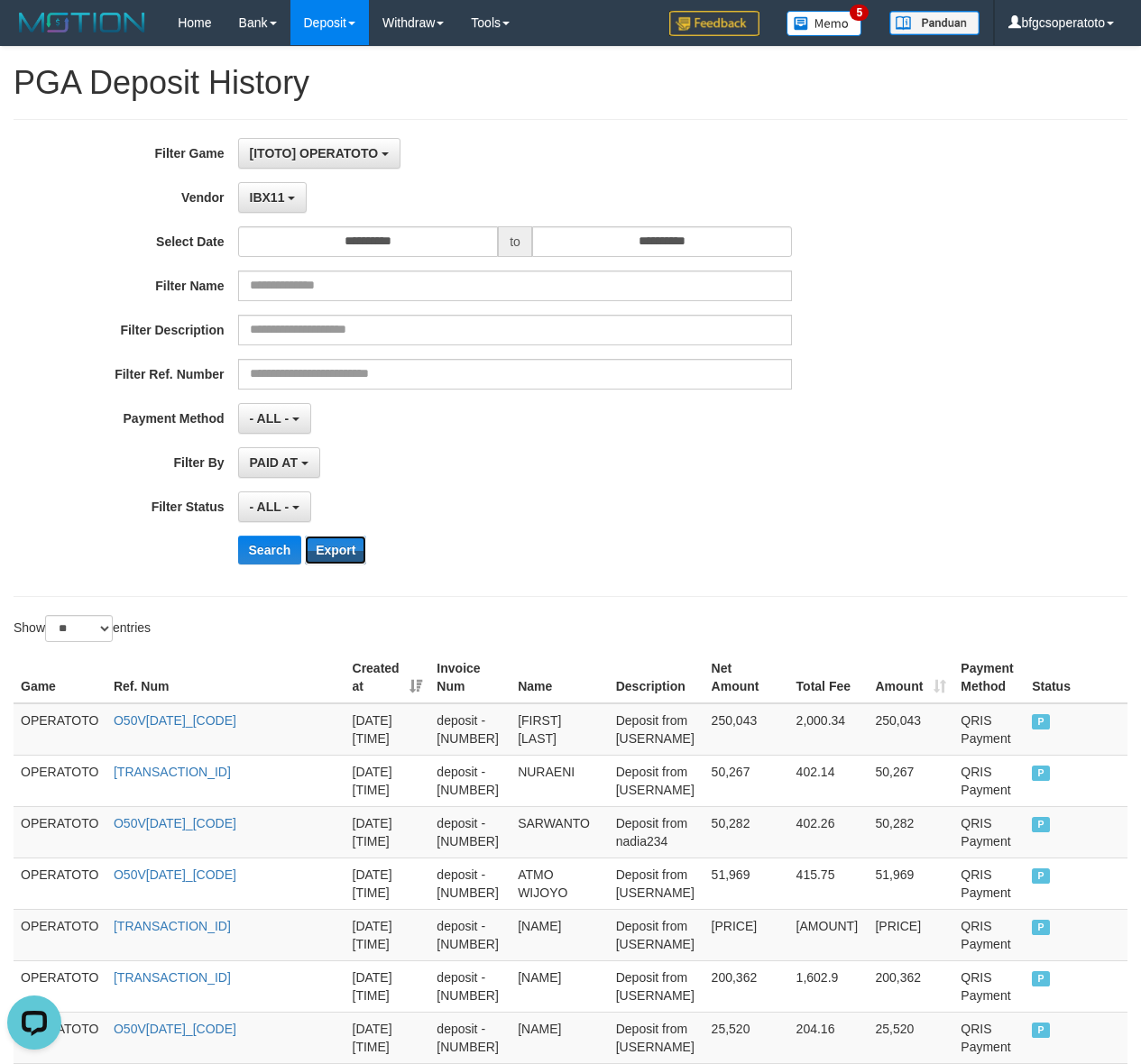 scroll, scrollTop: 1182, scrollLeft: 0, axis: vertical 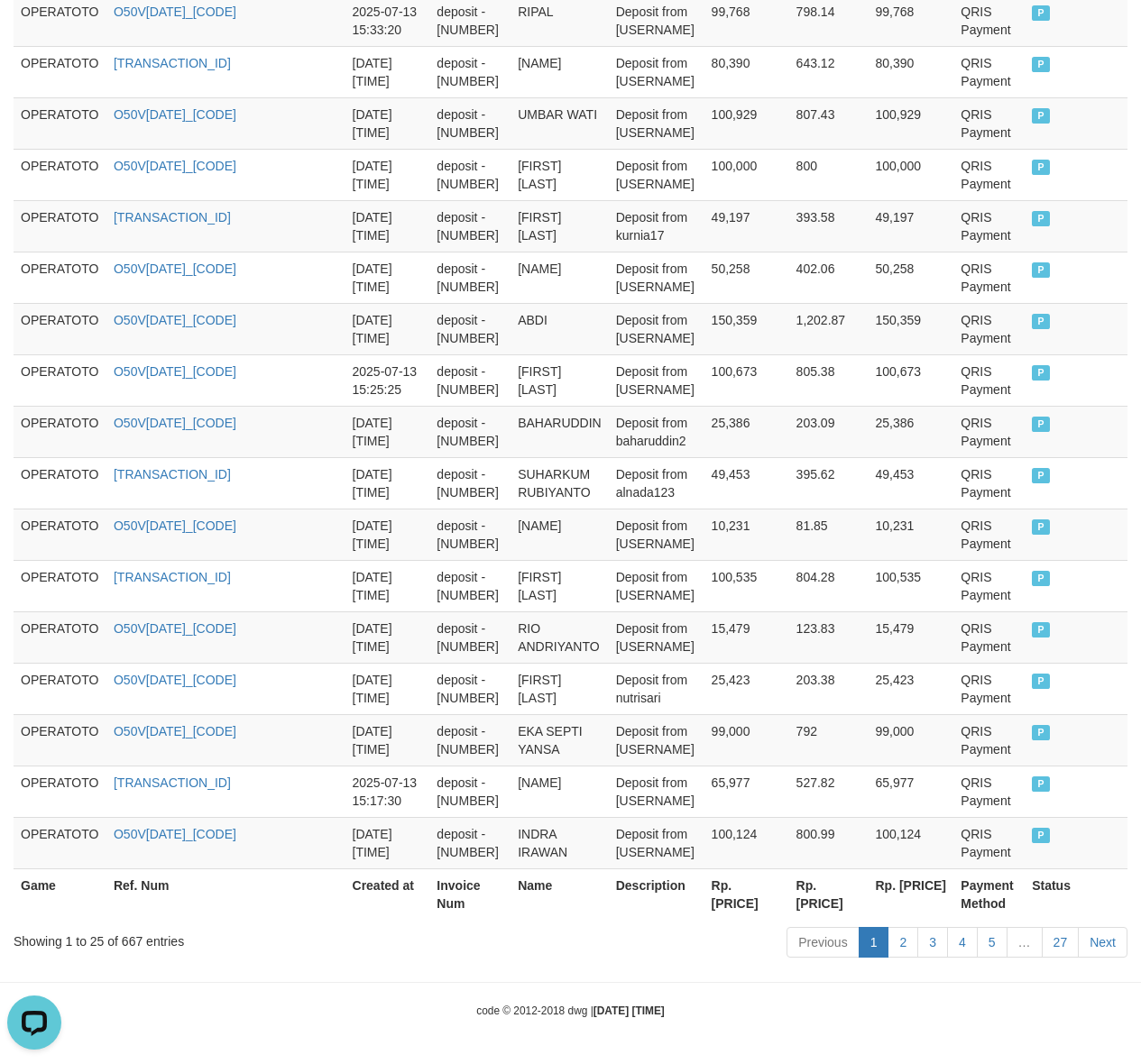 click on "Rp. [PRICE]" at bounding box center (747, 894) 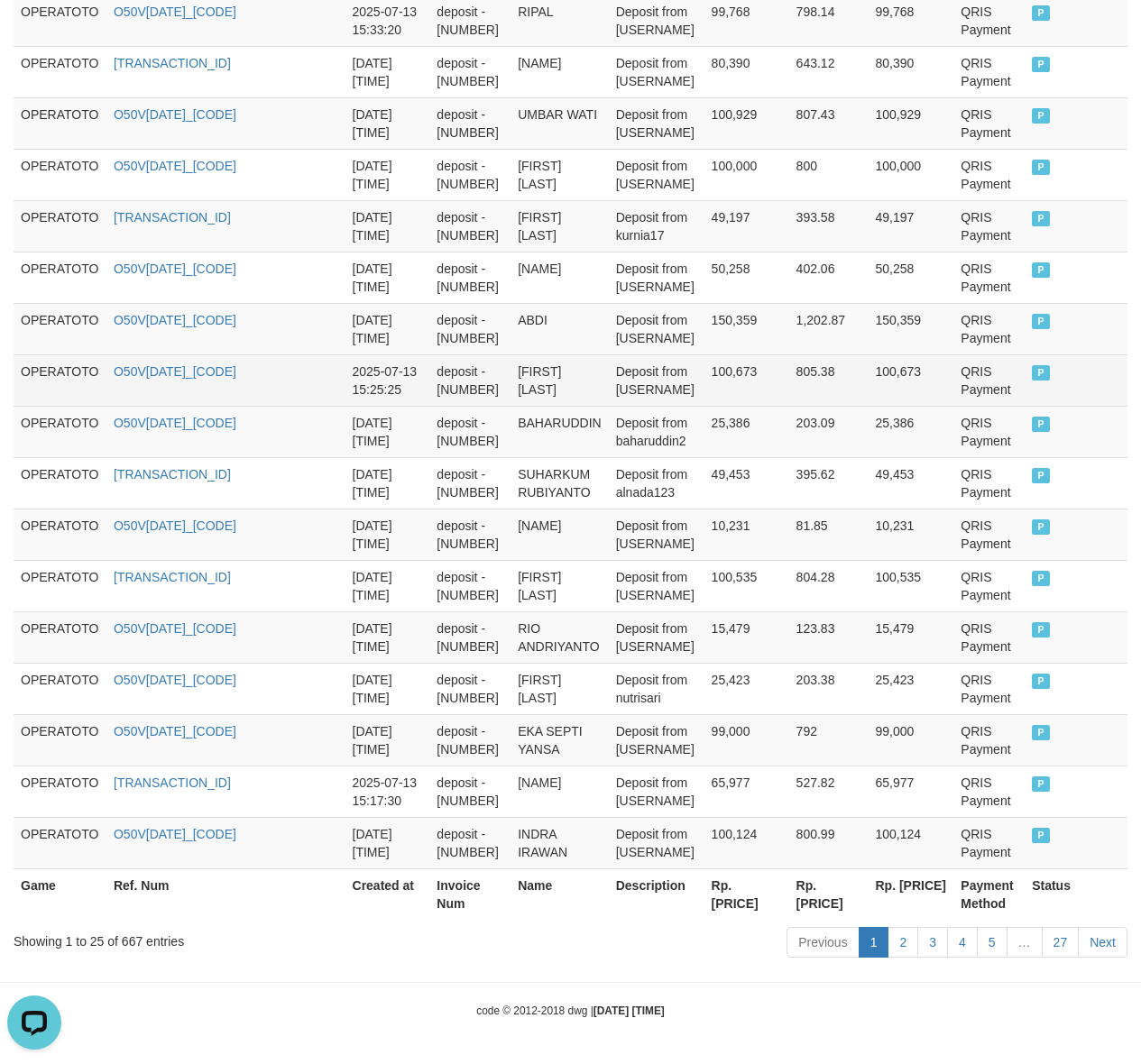 copy on "[PRICE]" 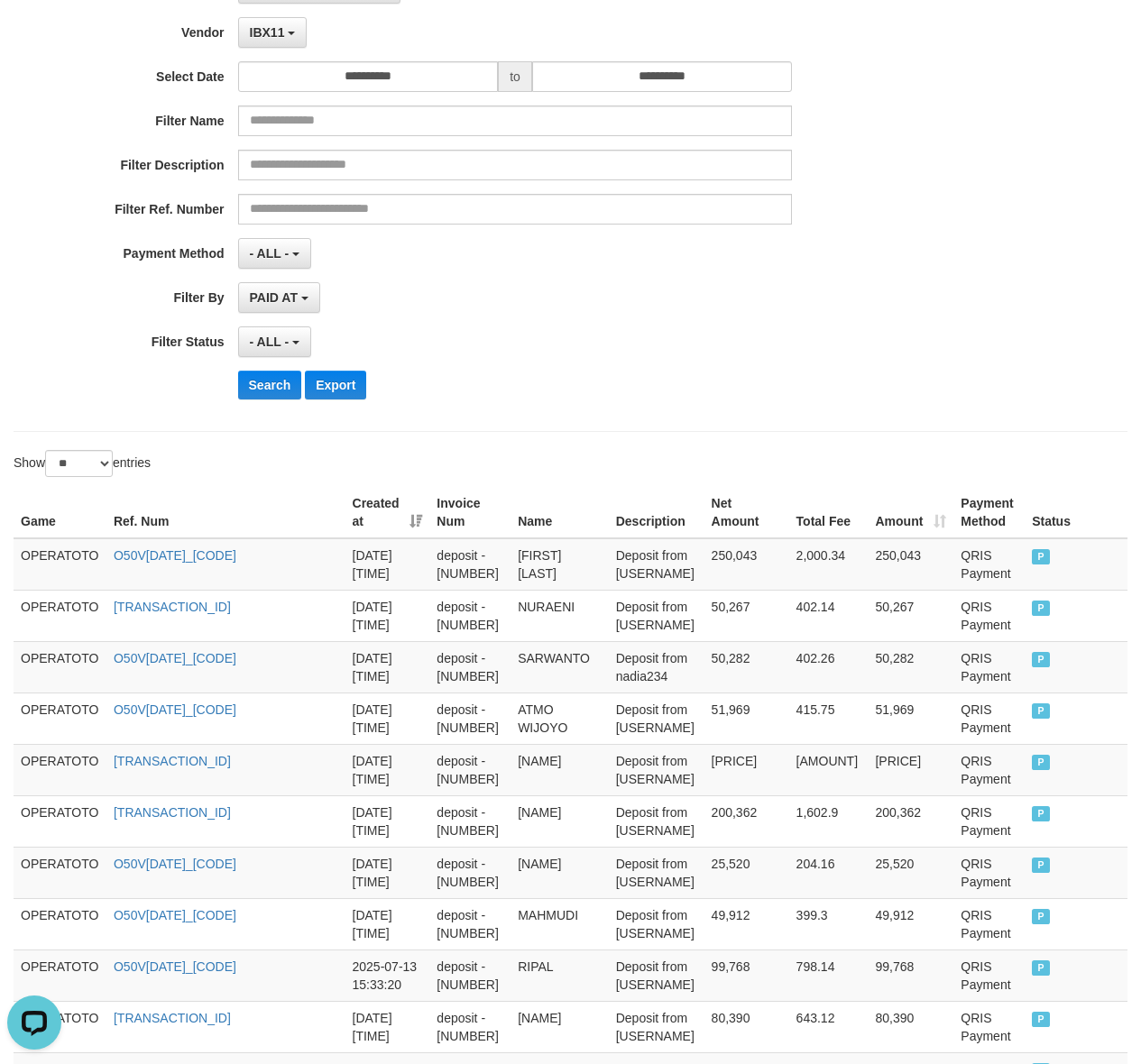 scroll, scrollTop: 0, scrollLeft: 0, axis: both 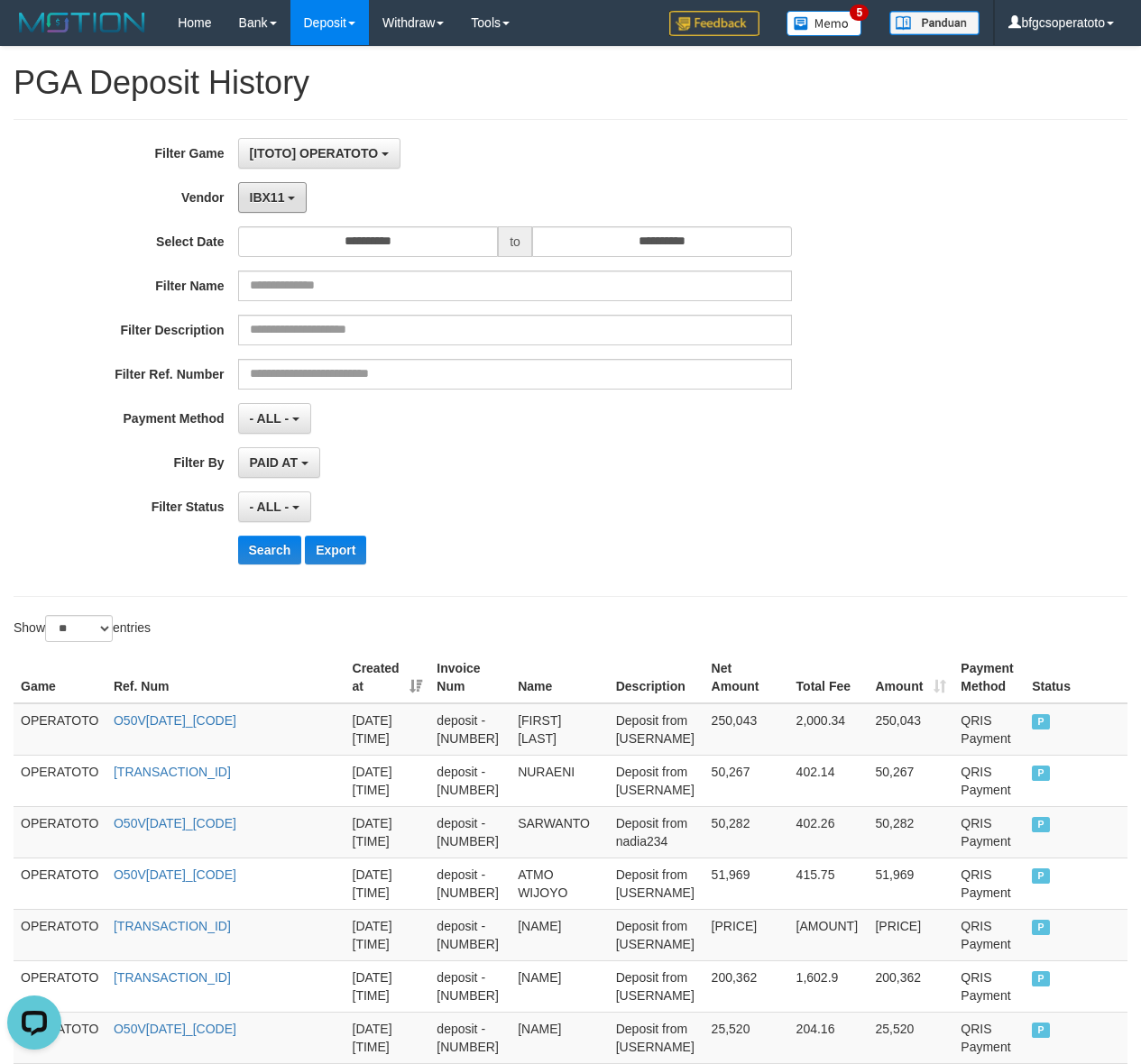 drag, startPoint x: 277, startPoint y: 190, endPoint x: 311, endPoint y: 313, distance: 127.6127 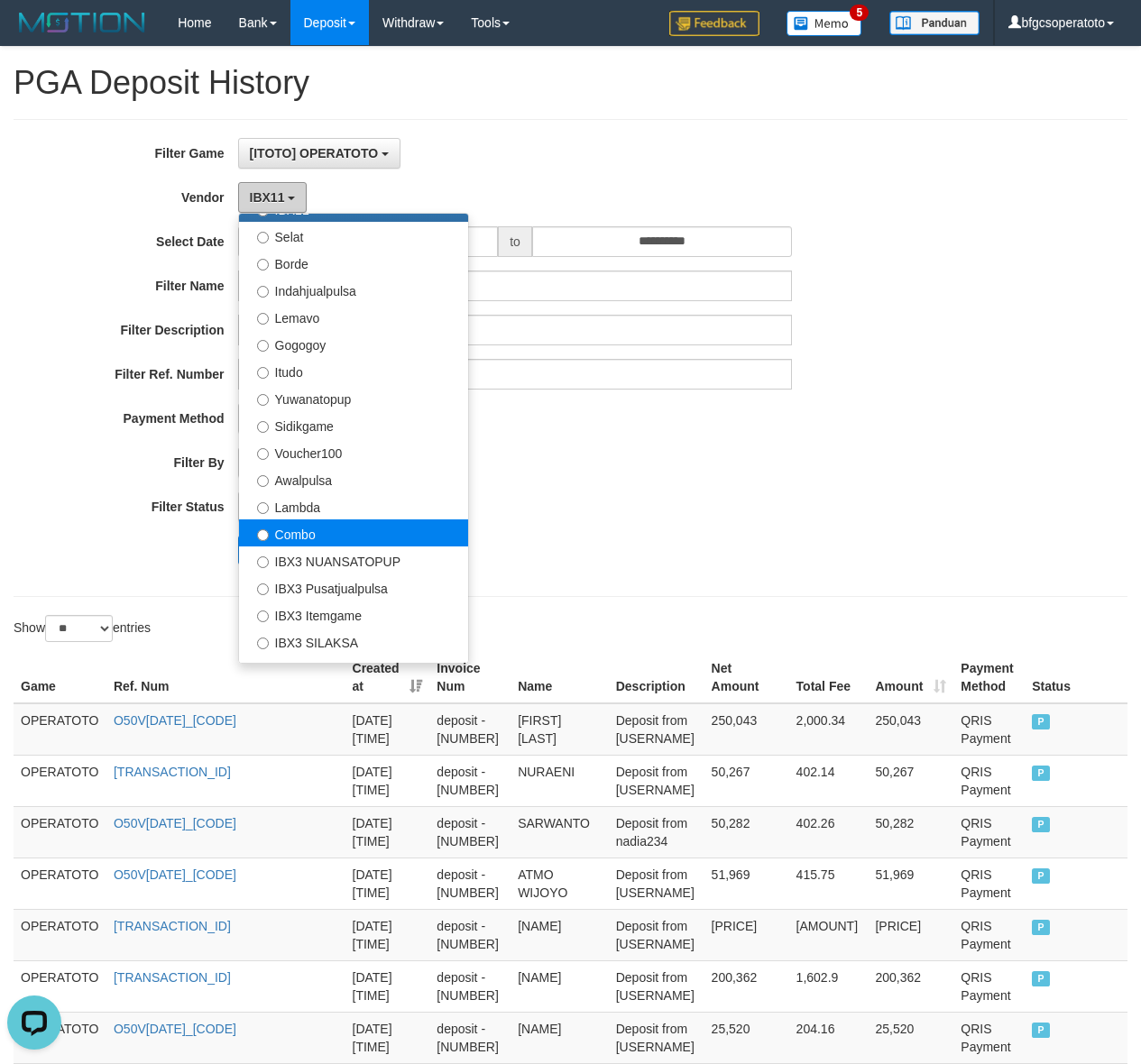 scroll, scrollTop: 619, scrollLeft: 0, axis: vertical 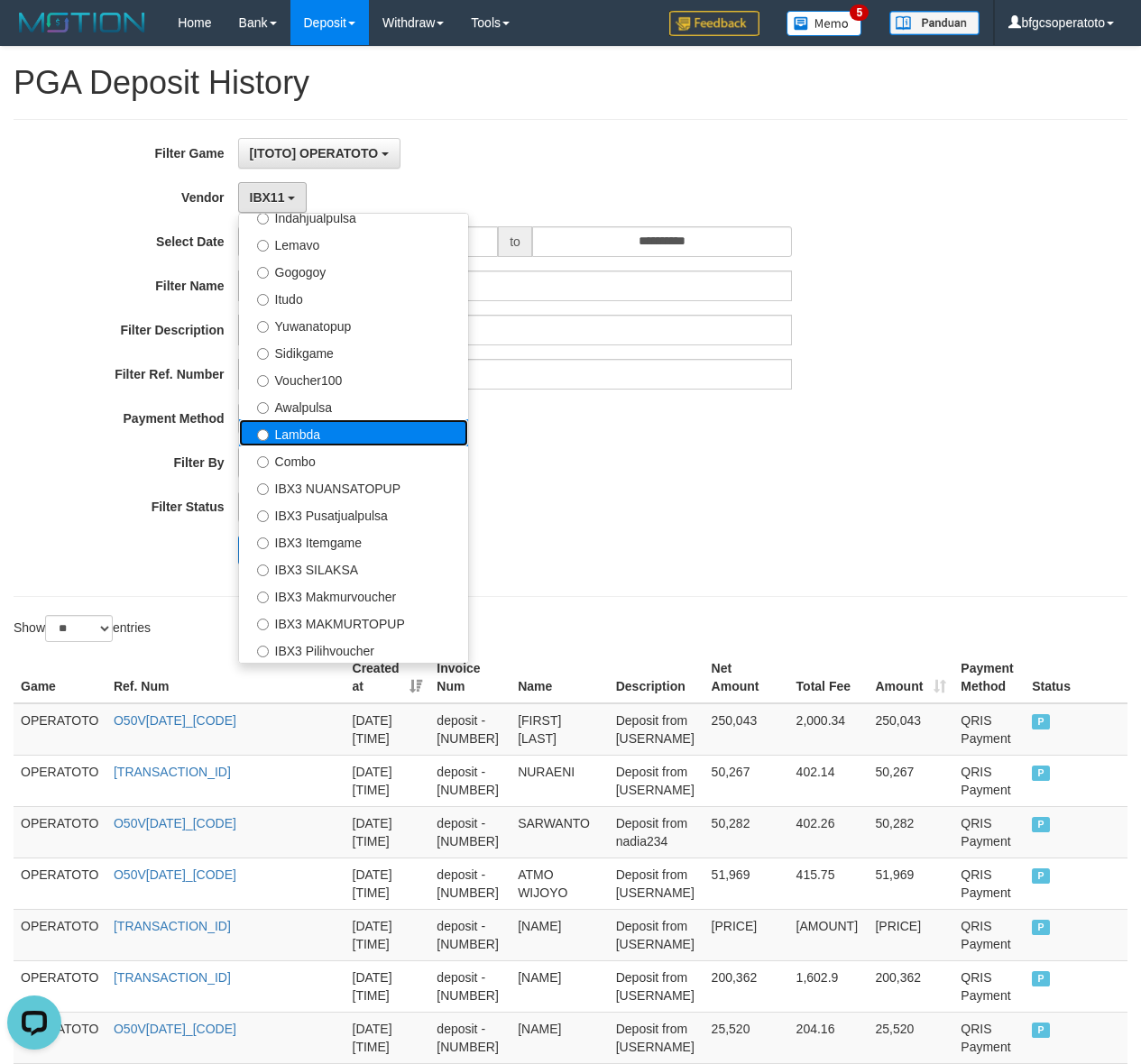 click on "Lambda" at bounding box center (354, 433) 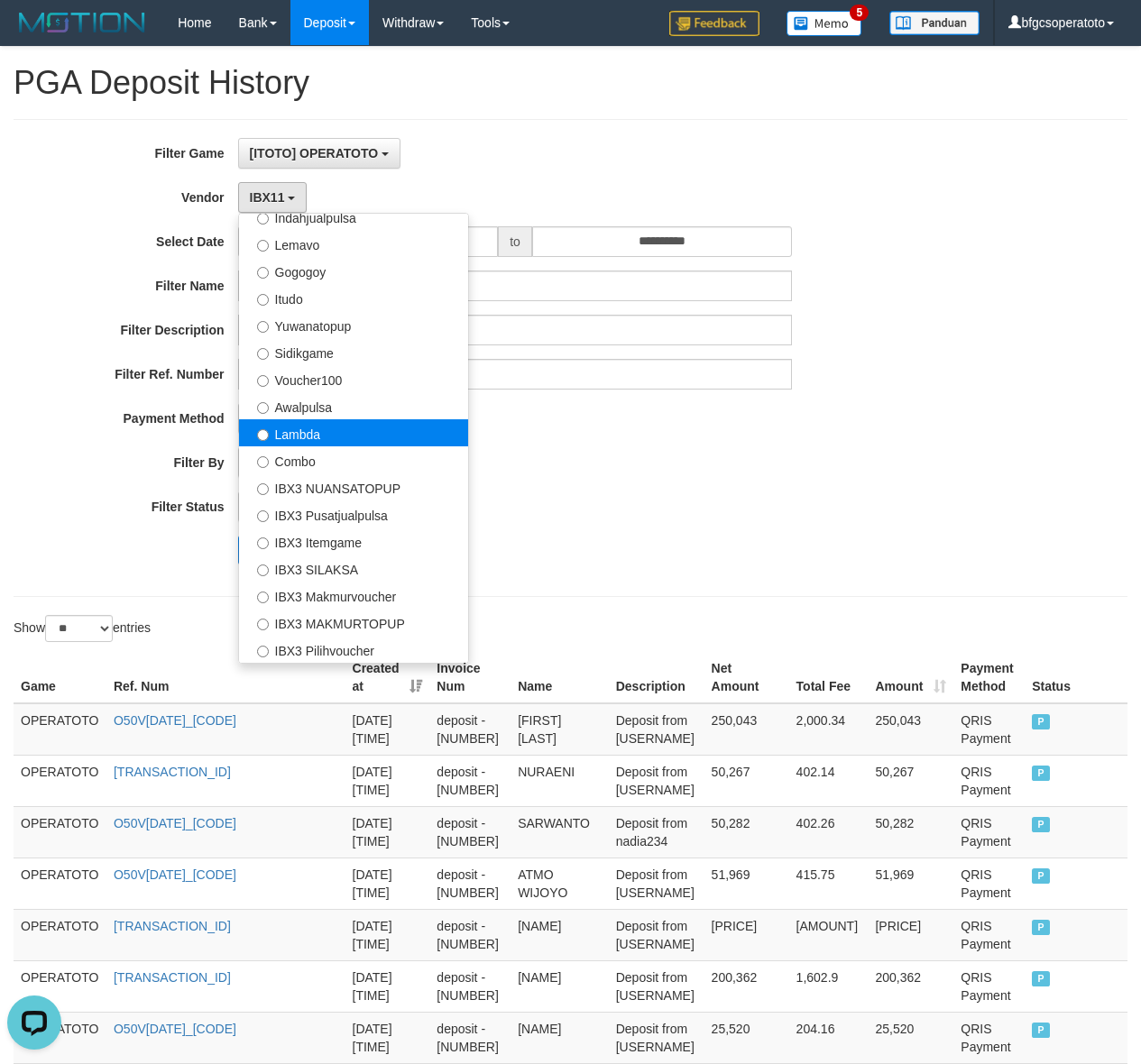 select on "**********" 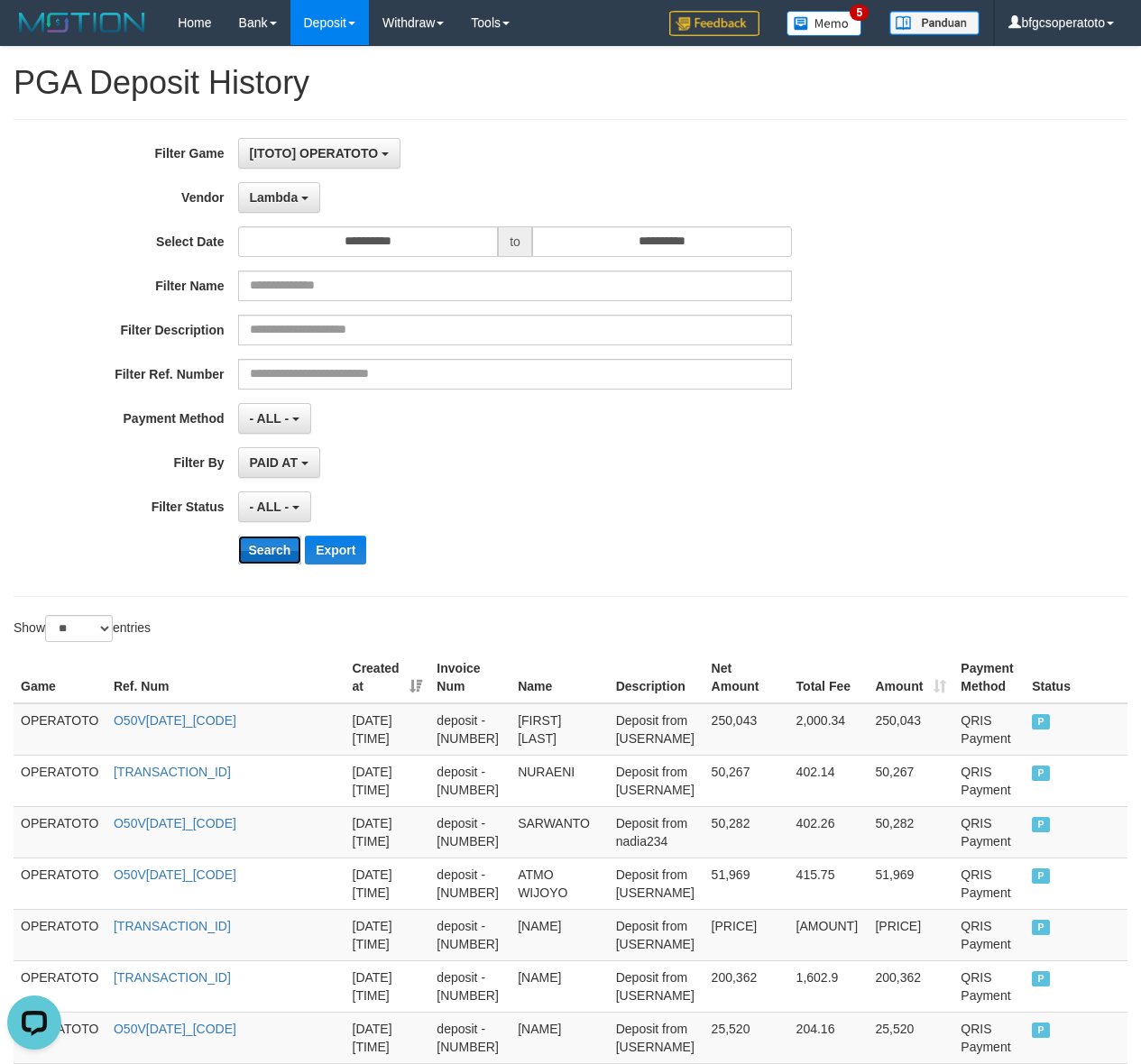 click on "Search" at bounding box center [270, 550] 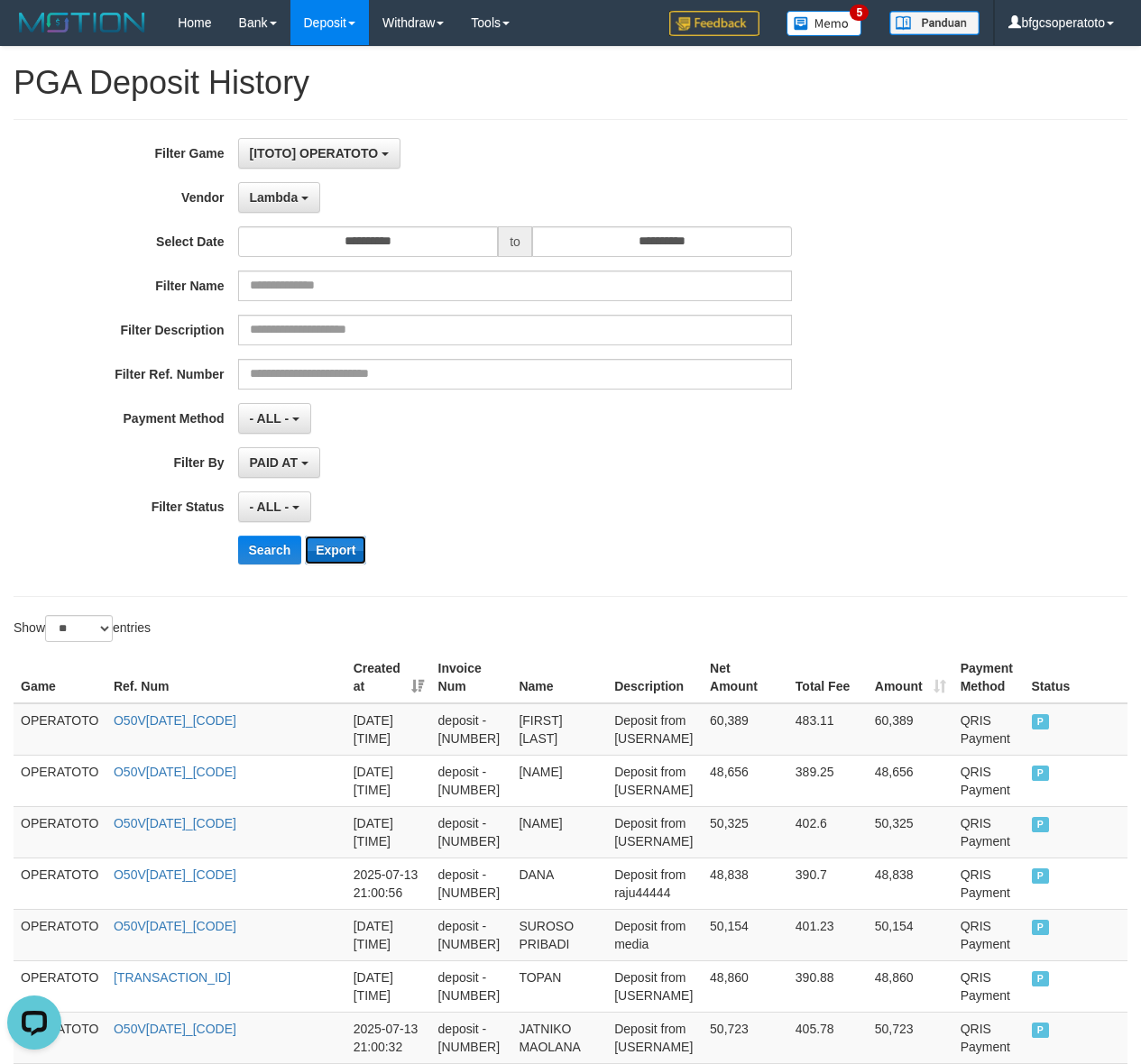 click on "Export" at bounding box center [336, 550] 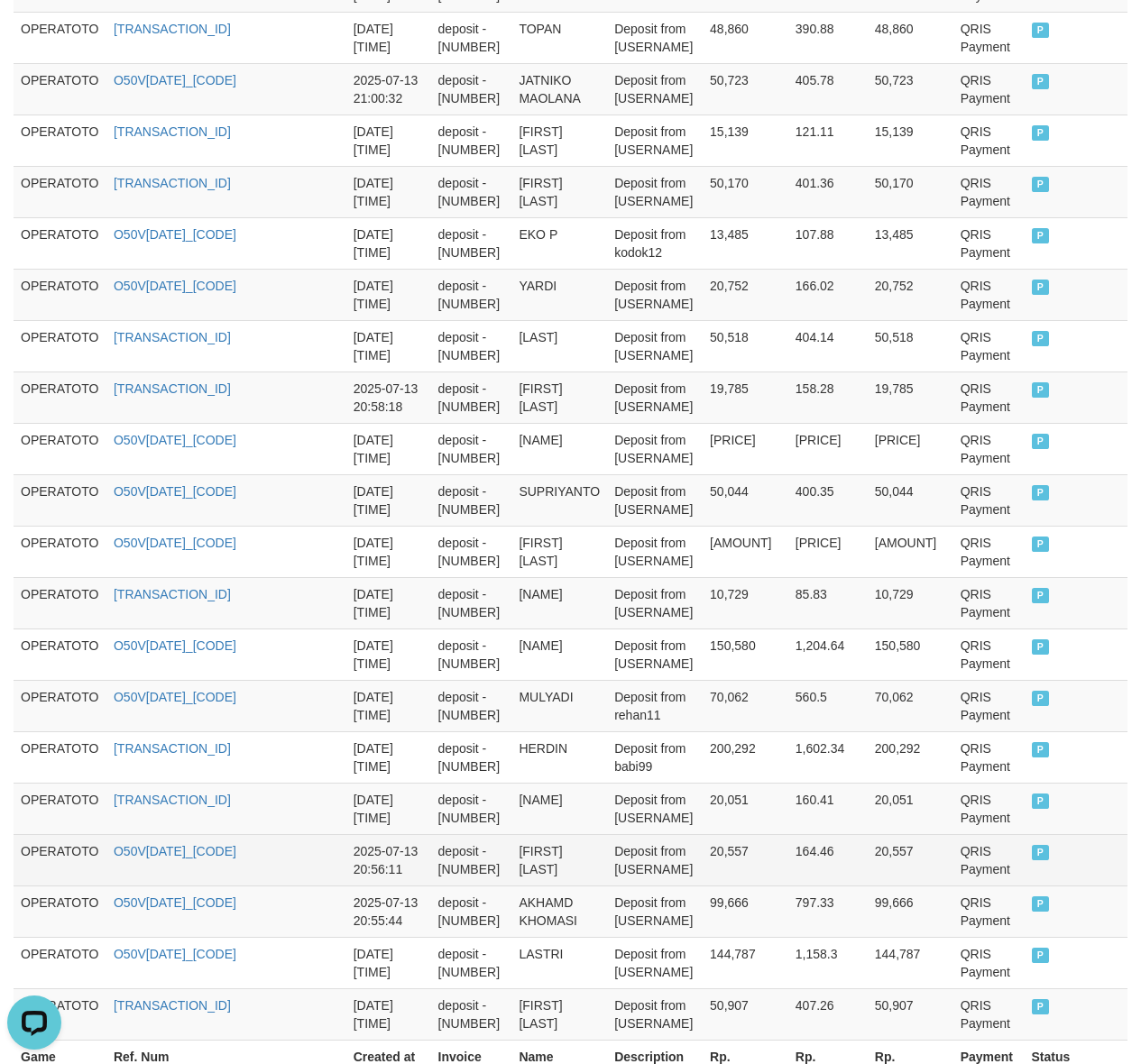 scroll, scrollTop: 1128, scrollLeft: 0, axis: vertical 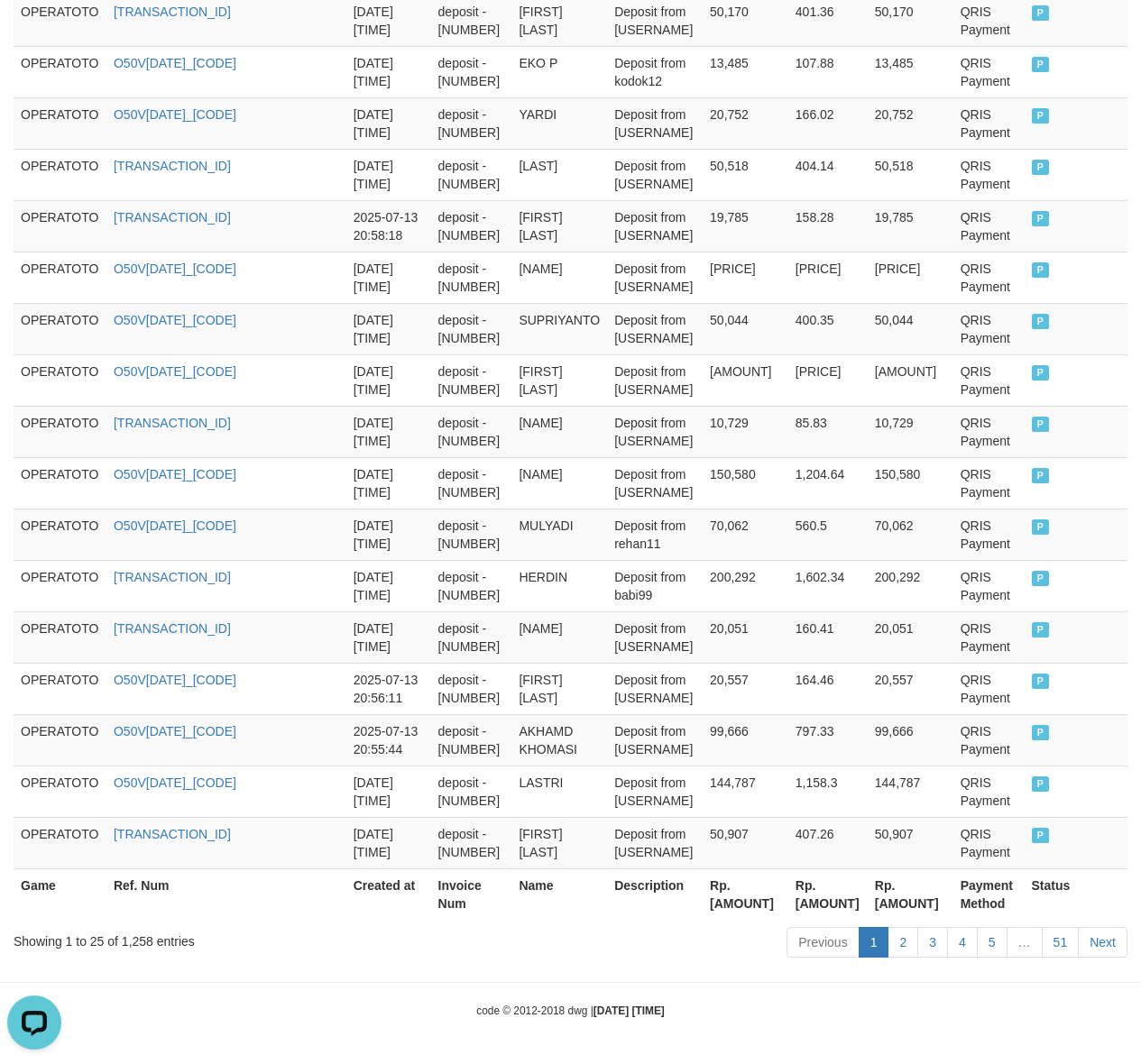 click on "Rp. [AMOUNT]" at bounding box center (745, 894) 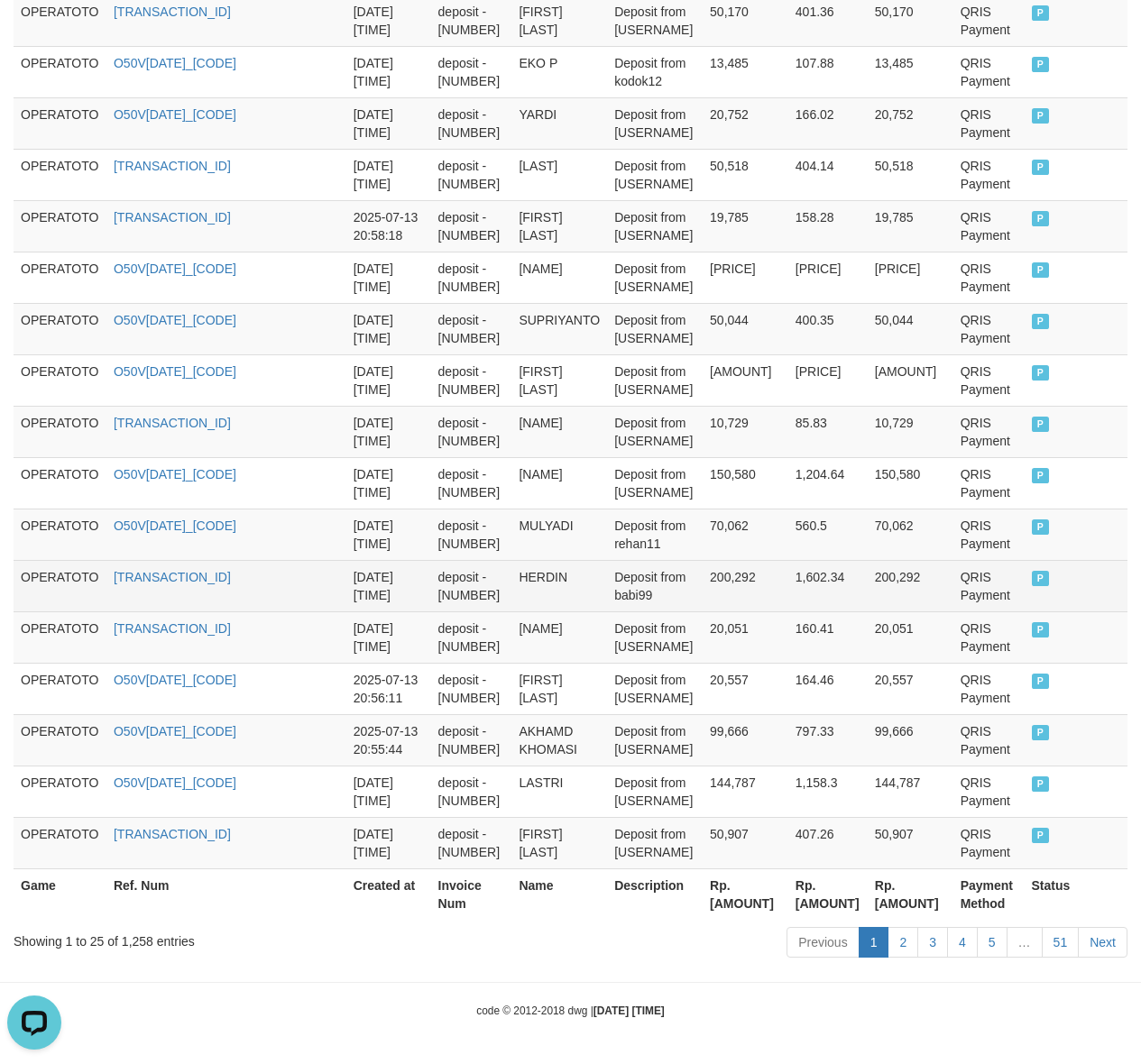 click on "200,292" at bounding box center (910, 585) 